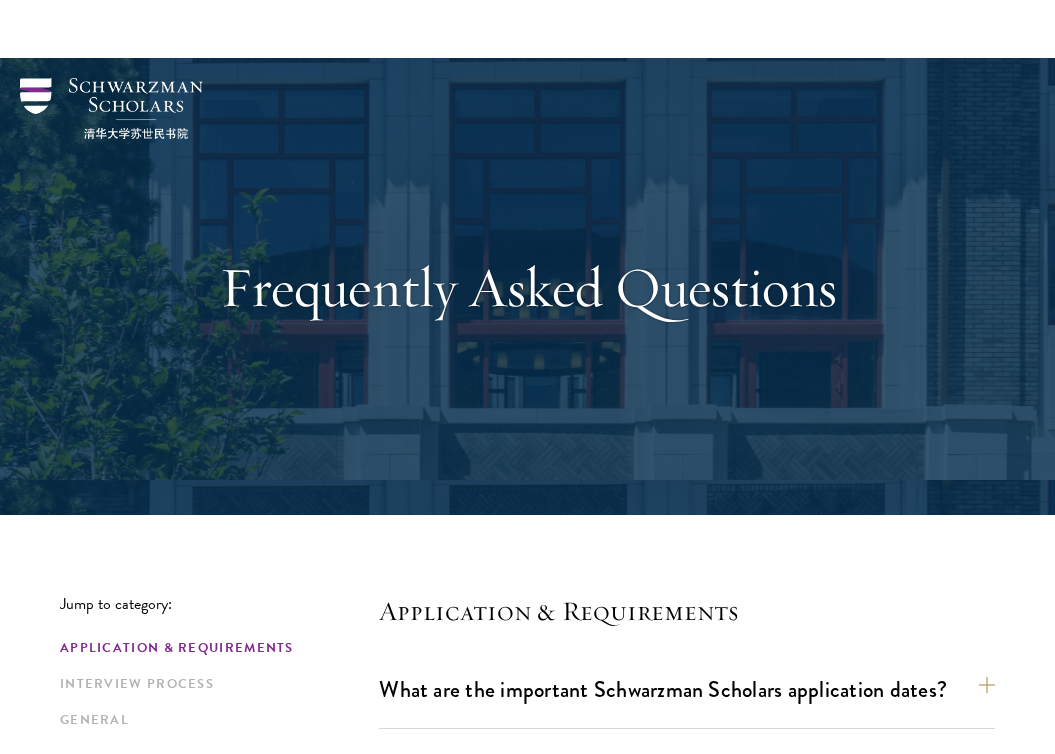 scroll, scrollTop: 524, scrollLeft: 0, axis: vertical 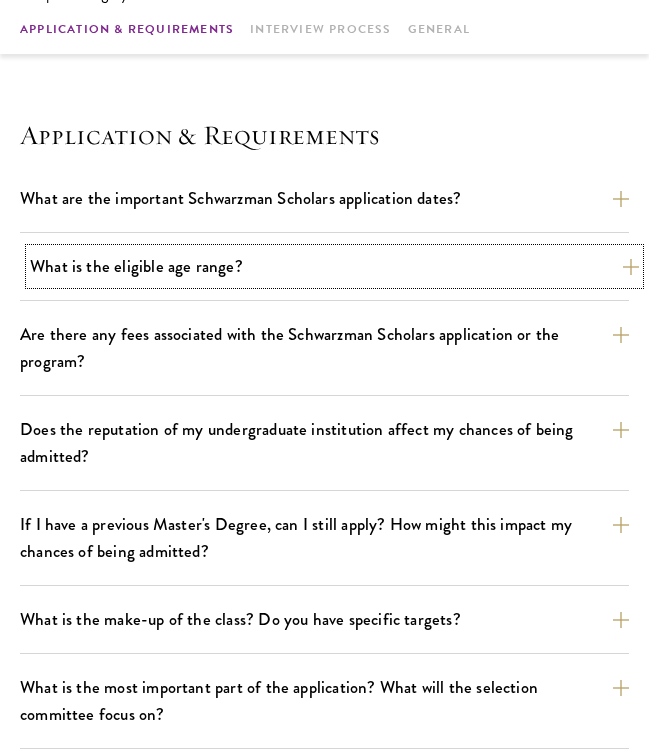 click on "What is the eligible age range?" at bounding box center [334, 266] 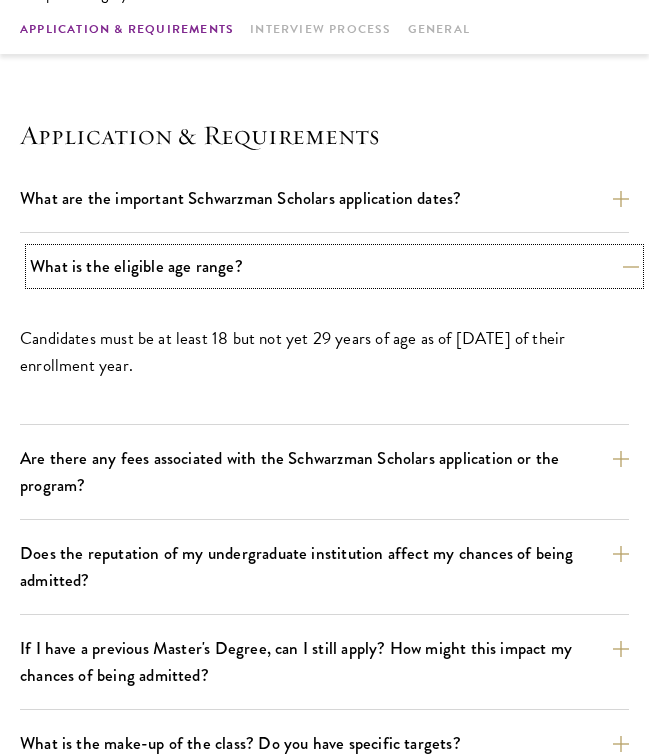click on "What is the eligible age range?" at bounding box center [334, 266] 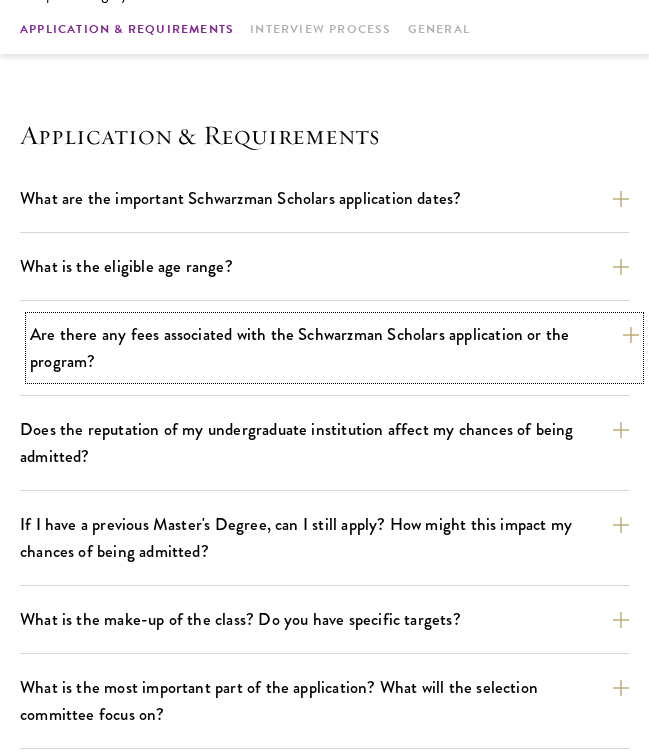 click on "Are there any fees associated with the Schwarzman Scholars application or the program?" at bounding box center (334, 348) 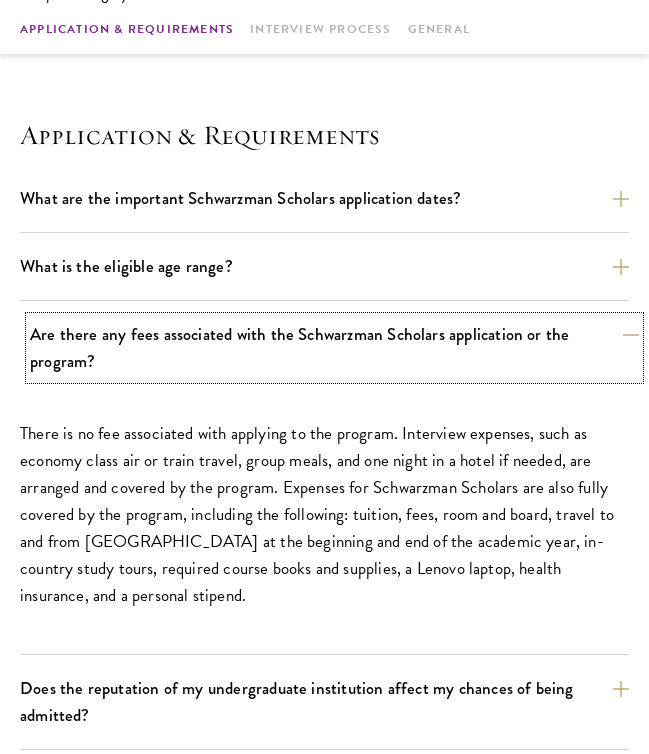 click on "Are there any fees associated with the Schwarzman Scholars application or the program?" at bounding box center (334, 348) 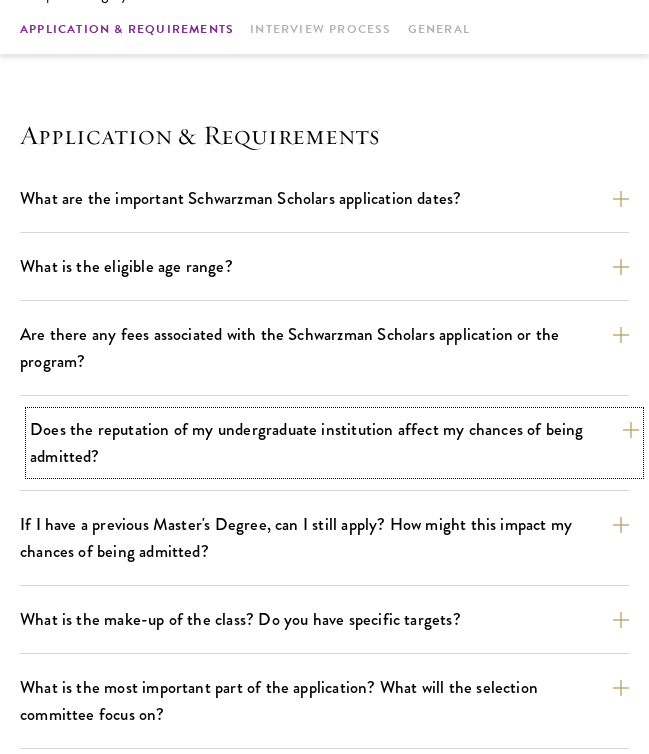 click on "Does the reputation of my undergraduate institution affect my chances of being admitted?" at bounding box center (334, 443) 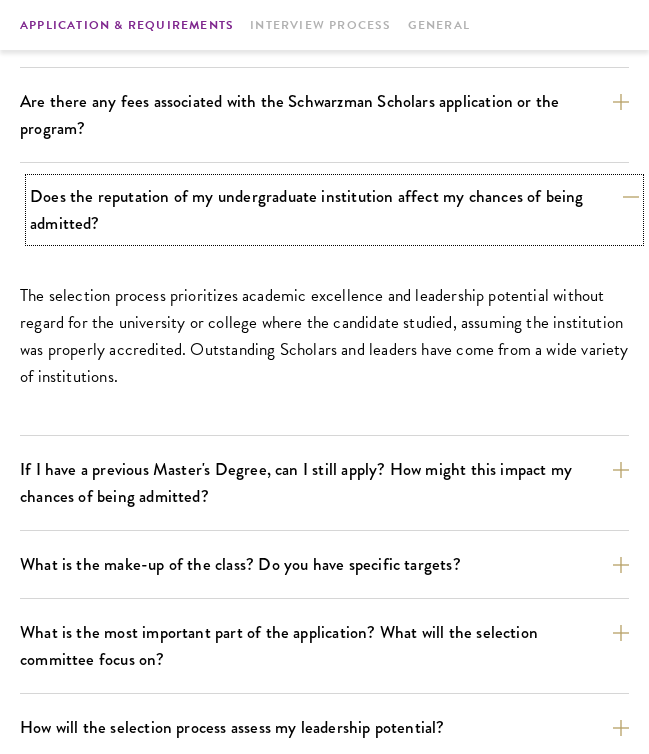 scroll, scrollTop: 758, scrollLeft: 0, axis: vertical 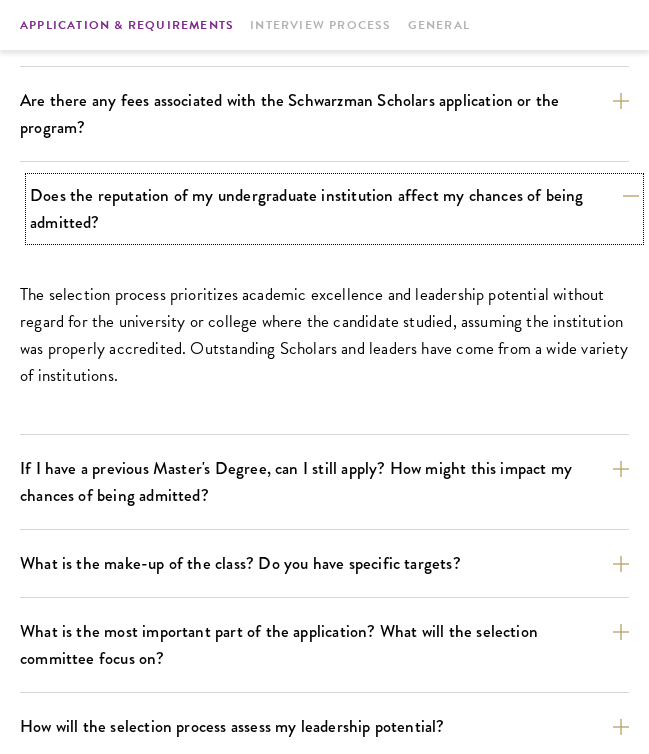 click on "Does the reputation of my undergraduate institution affect my chances of being admitted?" at bounding box center [334, 209] 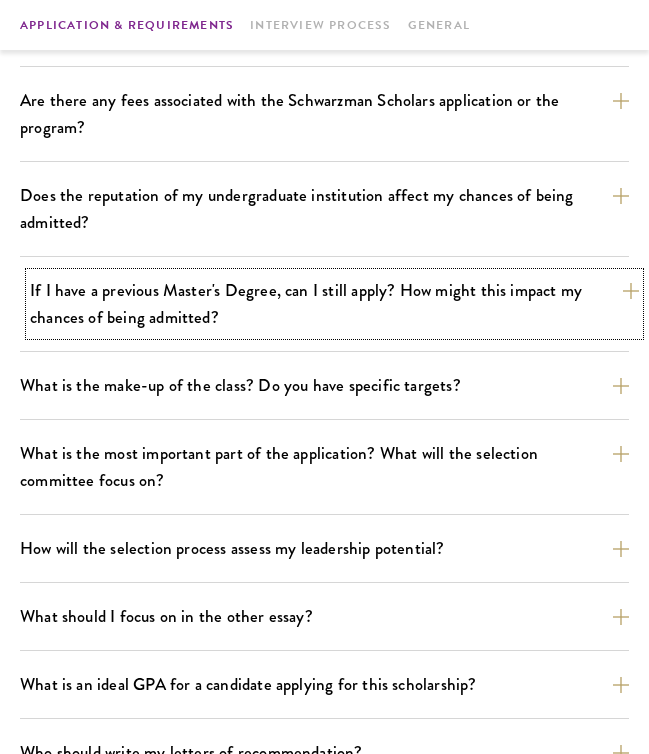 click on "If I have a previous Master's Degree, can I still apply? How might this impact my chances of being admitted?" at bounding box center [334, 304] 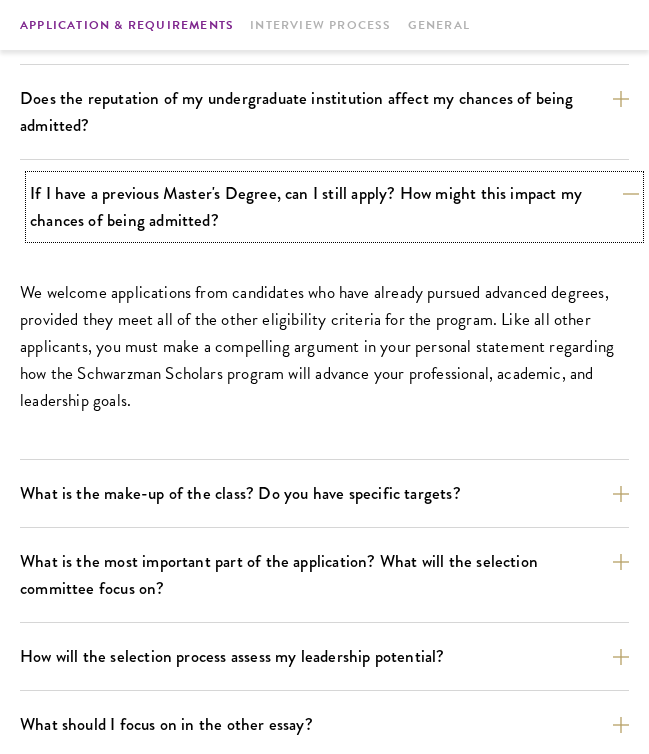 scroll, scrollTop: 858, scrollLeft: 0, axis: vertical 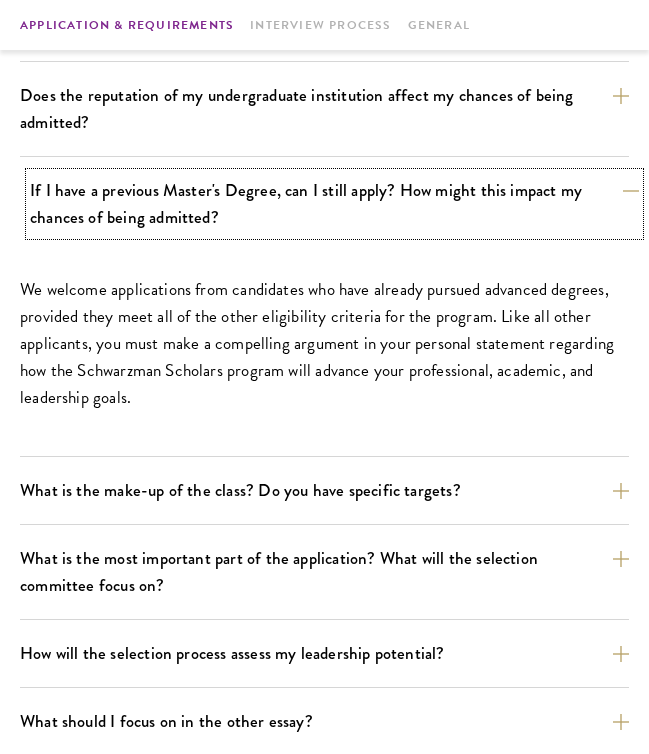 click on "If I have a previous Master's Degree, can I still apply? How might this impact my chances of being admitted?" at bounding box center [334, 204] 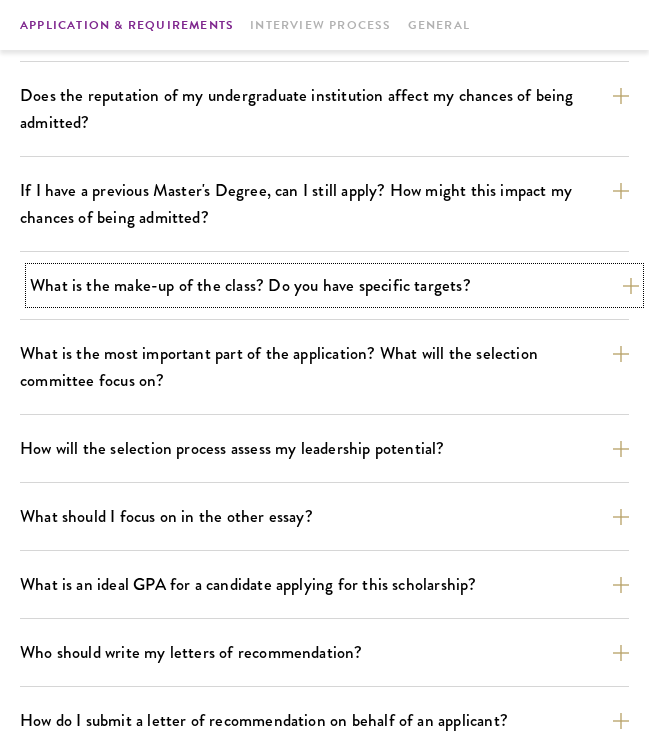 click on "What is the make-up of the class? Do you have specific targets?" at bounding box center (334, 285) 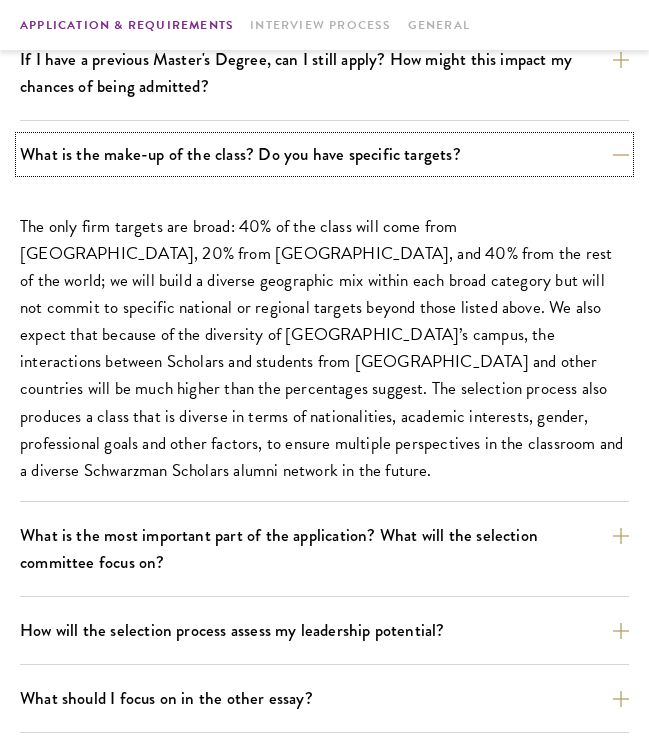 scroll, scrollTop: 994, scrollLeft: 0, axis: vertical 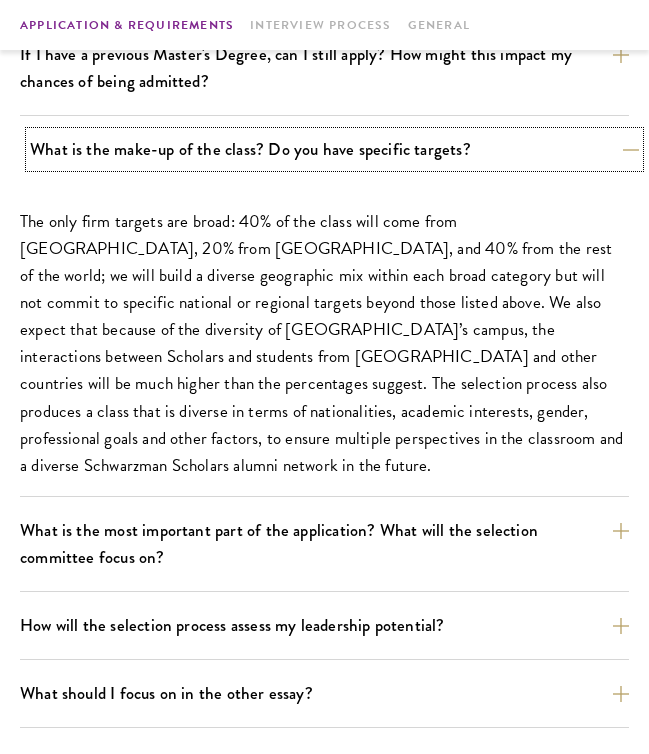 click on "What is the make-up of the class? Do you have specific targets?" at bounding box center (334, 149) 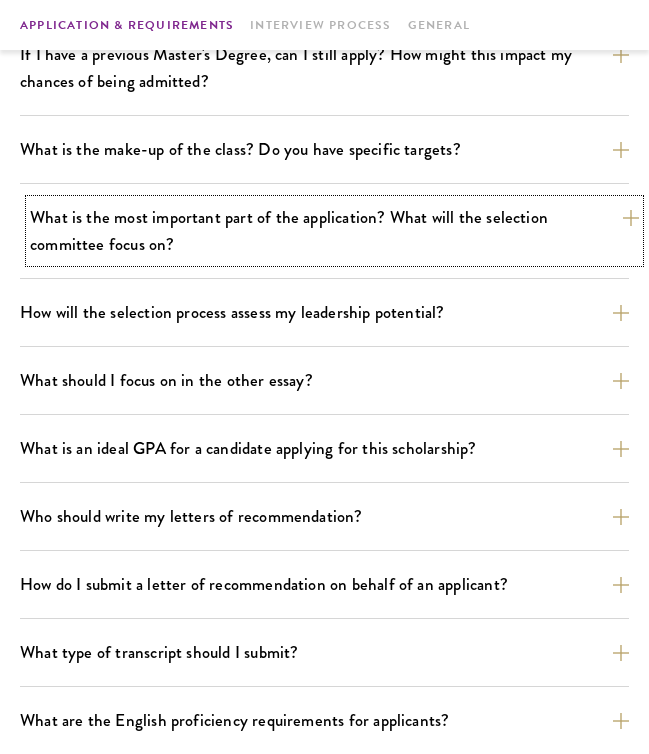 click on "What is the most important part of the application? What will the selection committee focus on?" at bounding box center [334, 231] 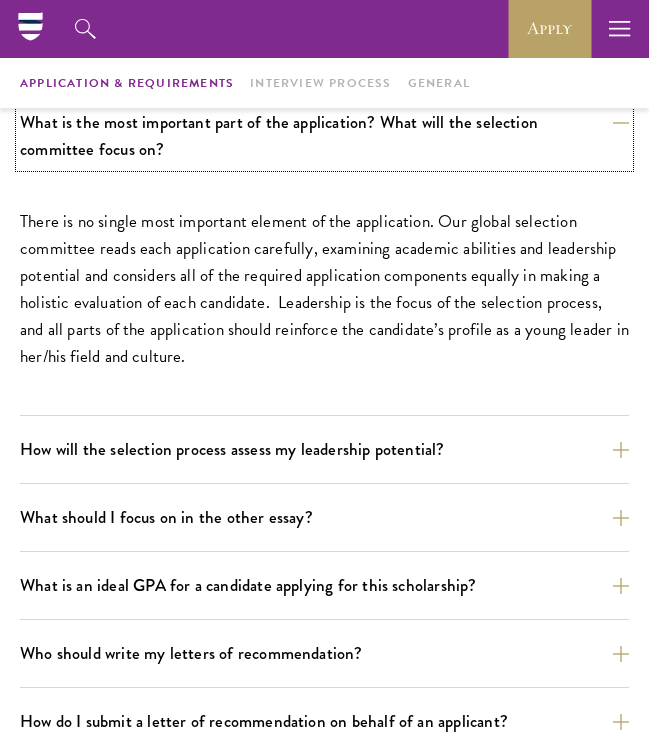 scroll, scrollTop: 1076, scrollLeft: 0, axis: vertical 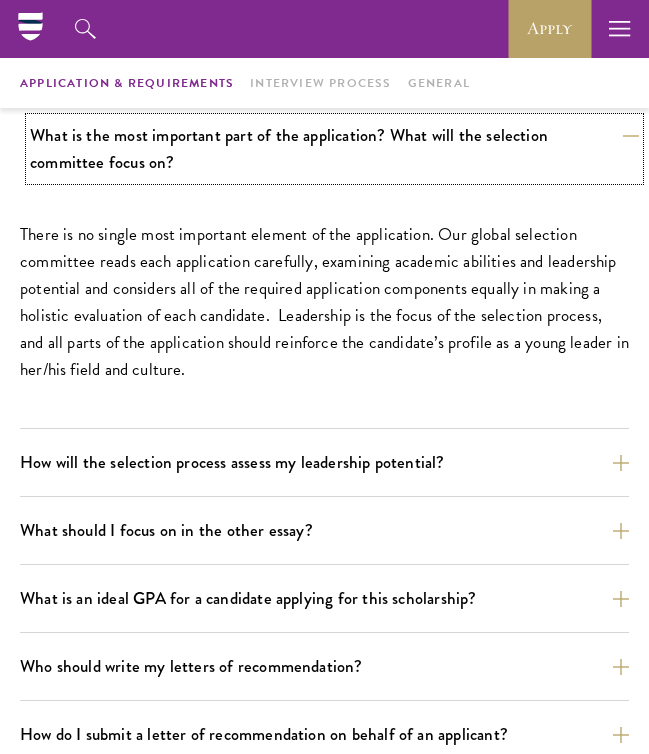 click on "What is the most important part of the application? What will the selection committee focus on?" at bounding box center (334, 149) 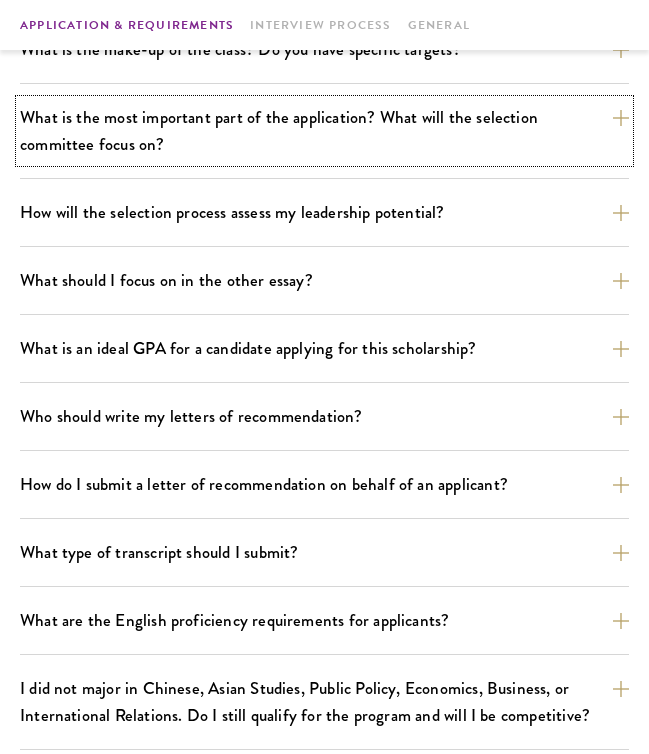 scroll, scrollTop: 1100, scrollLeft: 0, axis: vertical 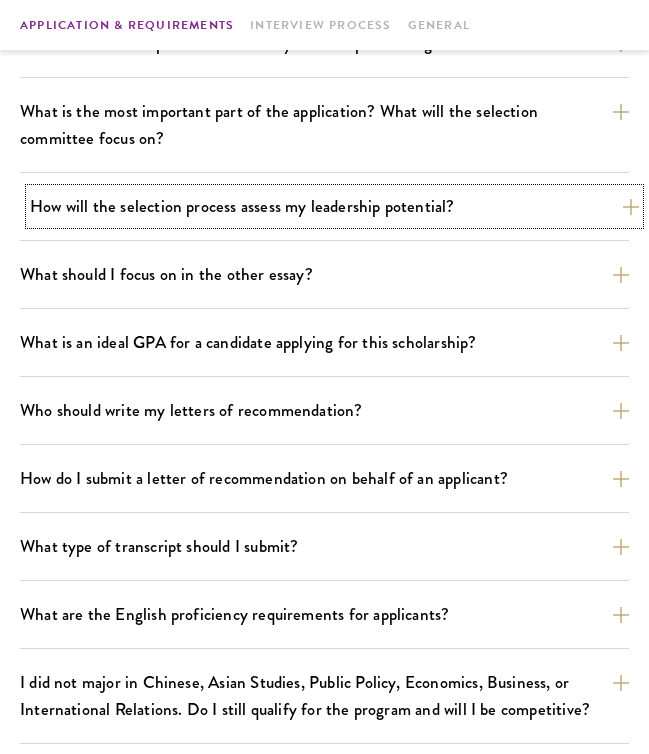 click on "How will the selection process assess my leadership potential?" at bounding box center [334, 206] 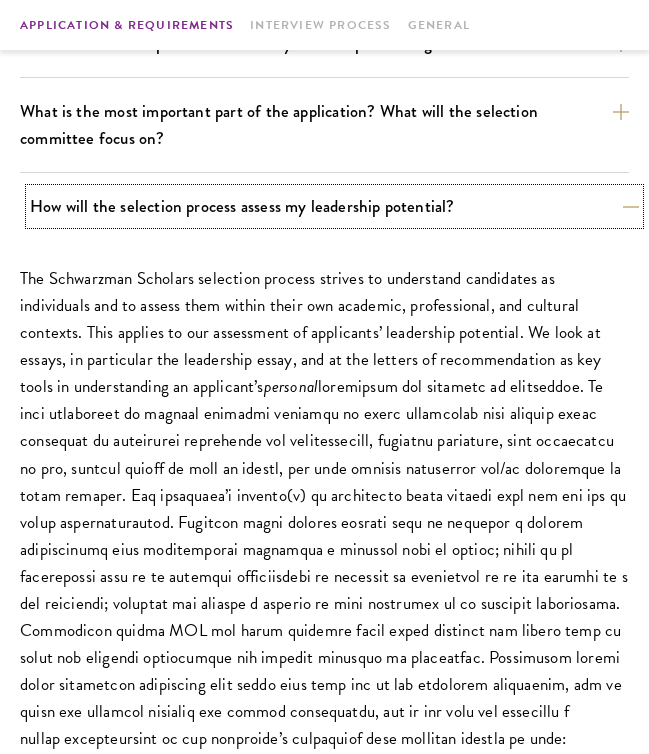 click on "How will the selection process assess my leadership potential?" at bounding box center [334, 206] 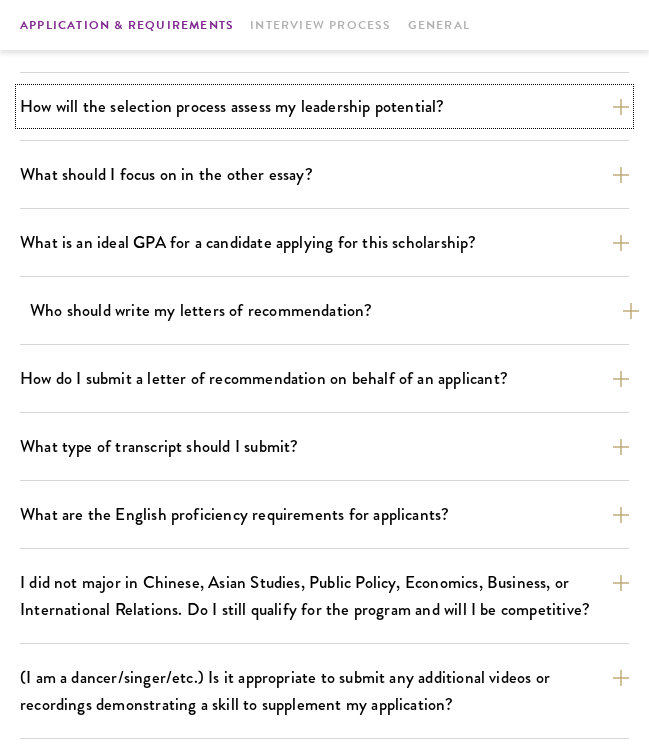 scroll, scrollTop: 1202, scrollLeft: 0, axis: vertical 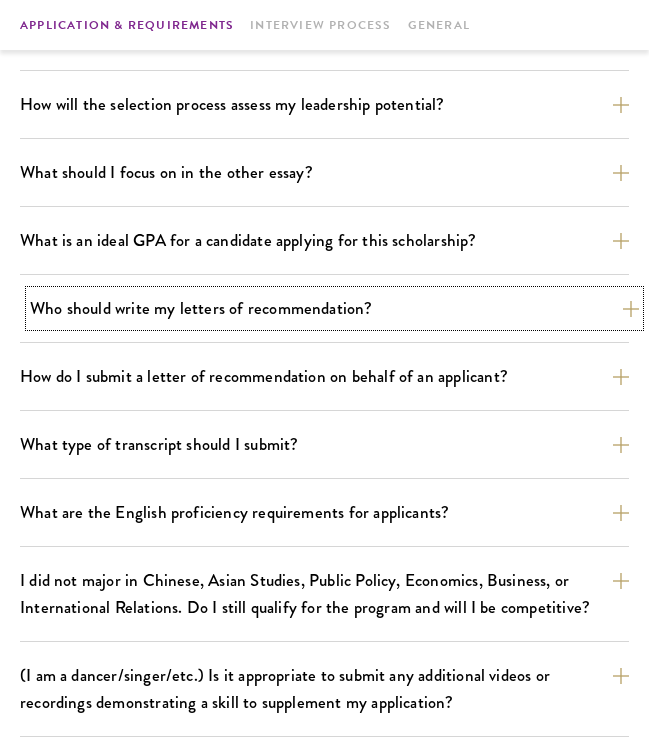 click on "Who should write my letters of recommendation?" at bounding box center (334, 308) 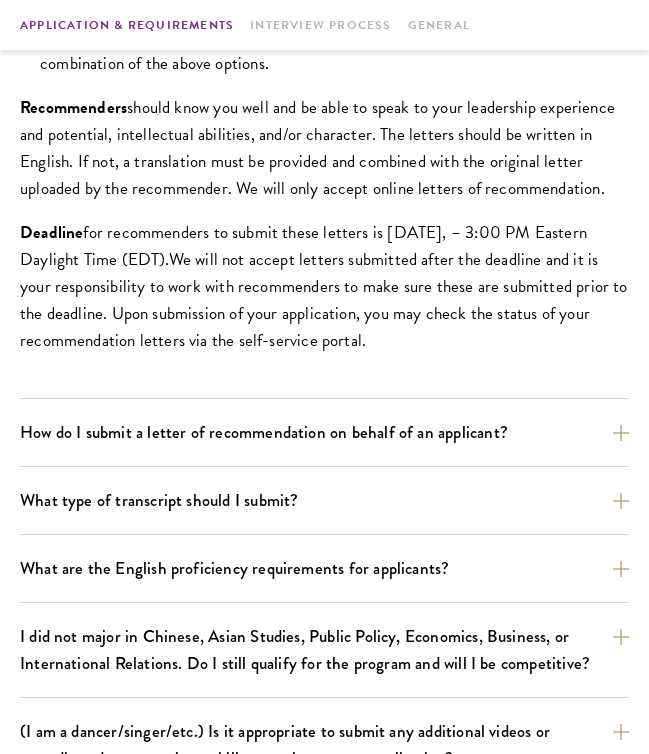 scroll, scrollTop: 1869, scrollLeft: 0, axis: vertical 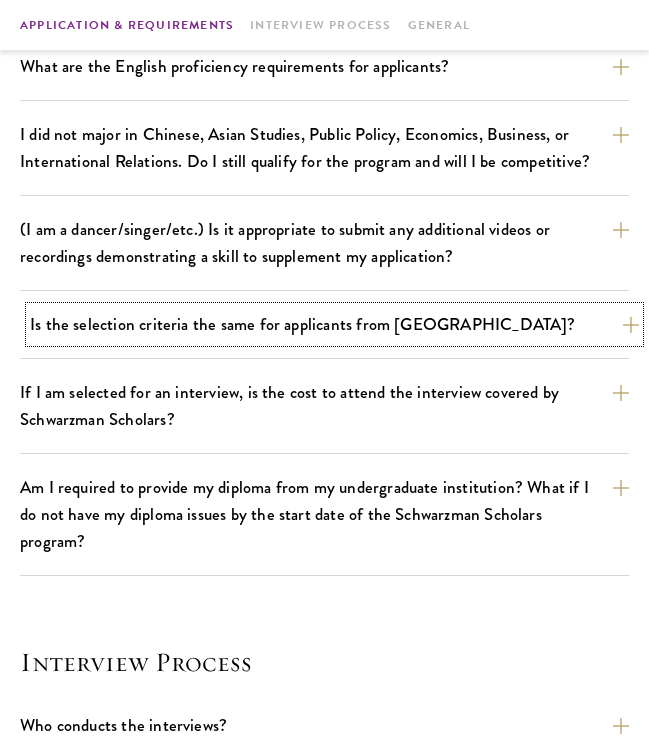 click on "Is the selection criteria the same for applicants from China?" at bounding box center [334, 324] 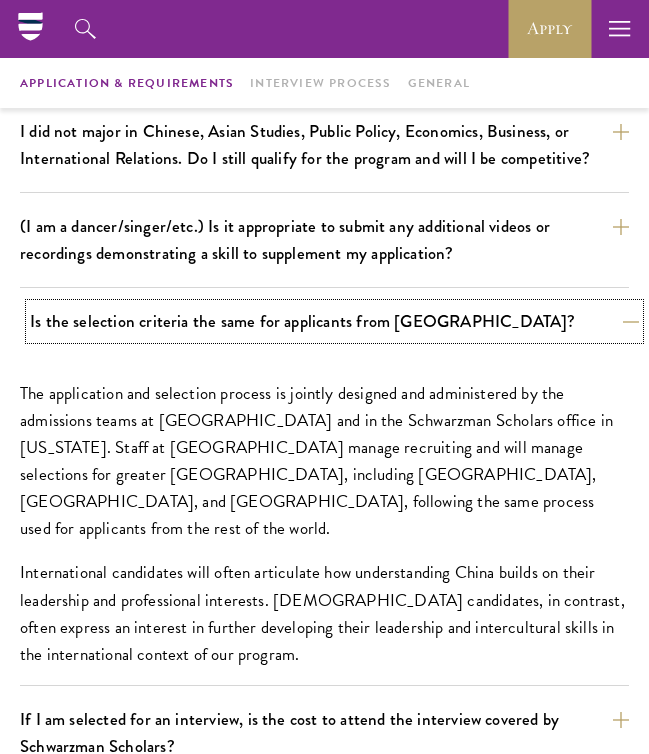 scroll, scrollTop: 1648, scrollLeft: 0, axis: vertical 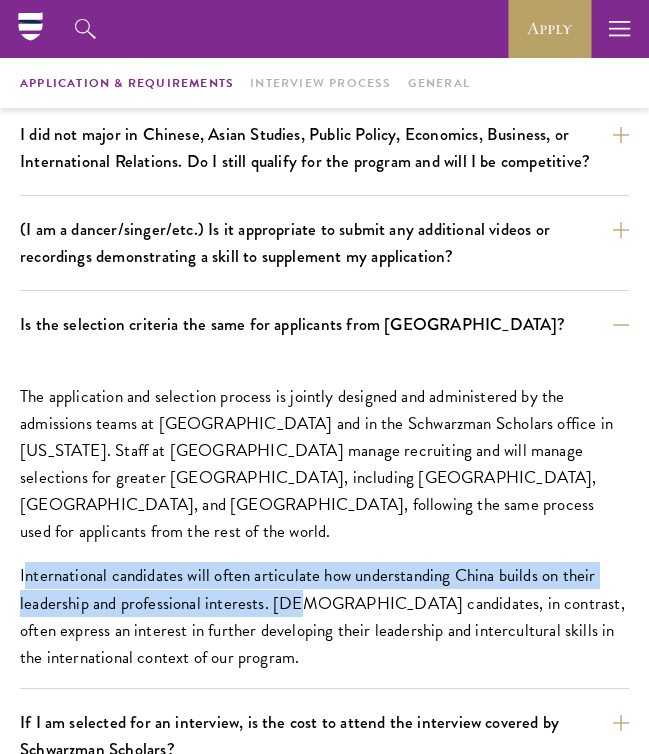 drag, startPoint x: 23, startPoint y: 547, endPoint x: 297, endPoint y: 565, distance: 274.5906 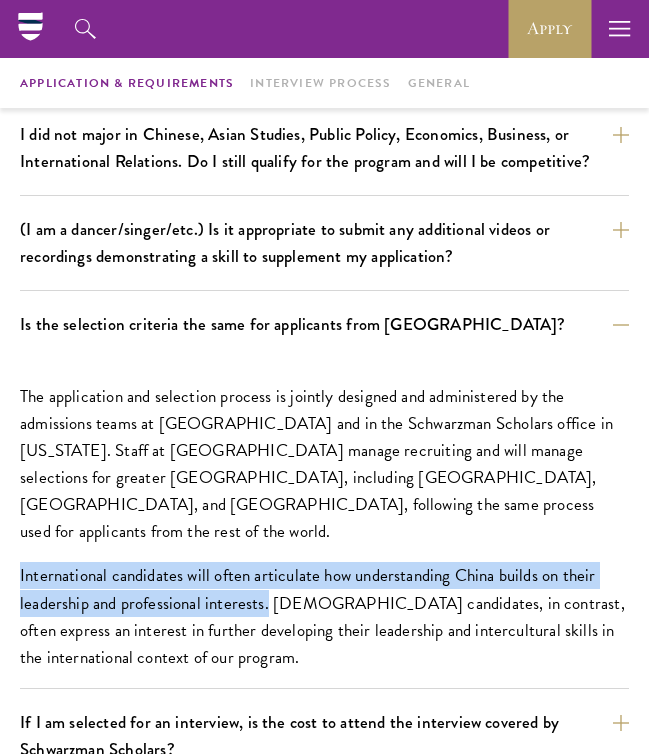 drag, startPoint x: 268, startPoint y: 582, endPoint x: -22, endPoint y: 533, distance: 294.11053 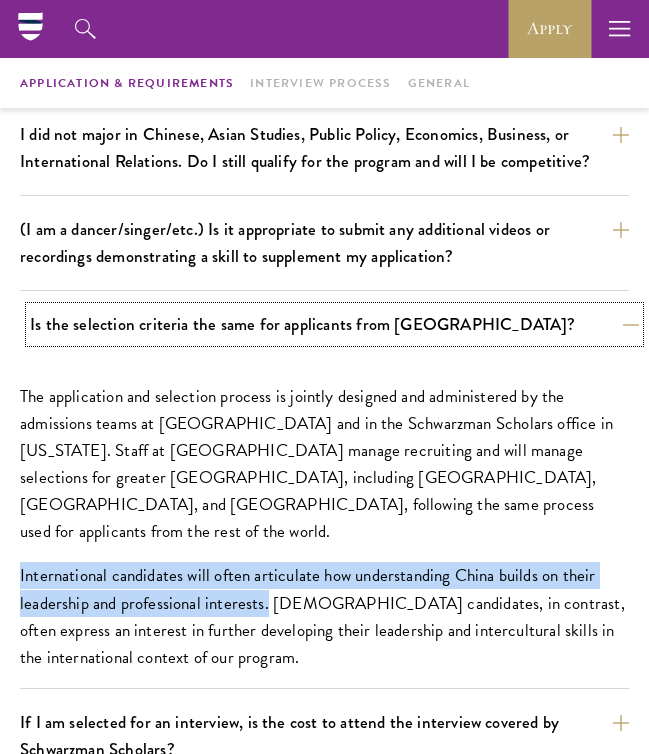 click on "Is the selection criteria the same for applicants from China?" at bounding box center (334, 324) 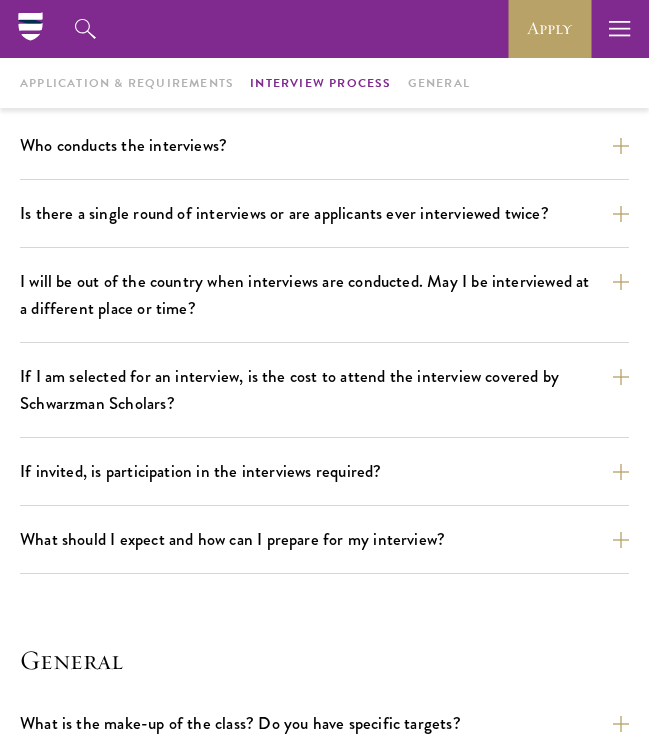 scroll, scrollTop: 2212, scrollLeft: 0, axis: vertical 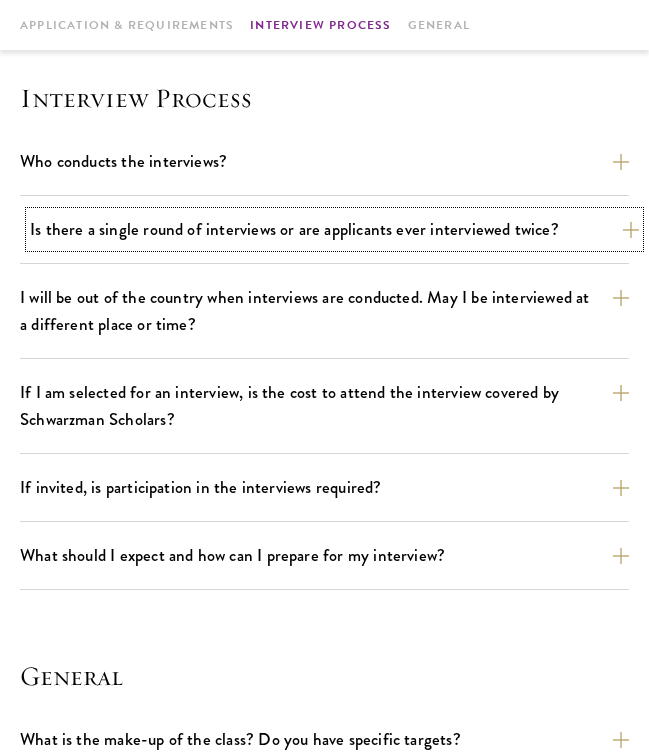 click on "Is there a single round of interviews or are applicants ever interviewed twice?" at bounding box center (334, 229) 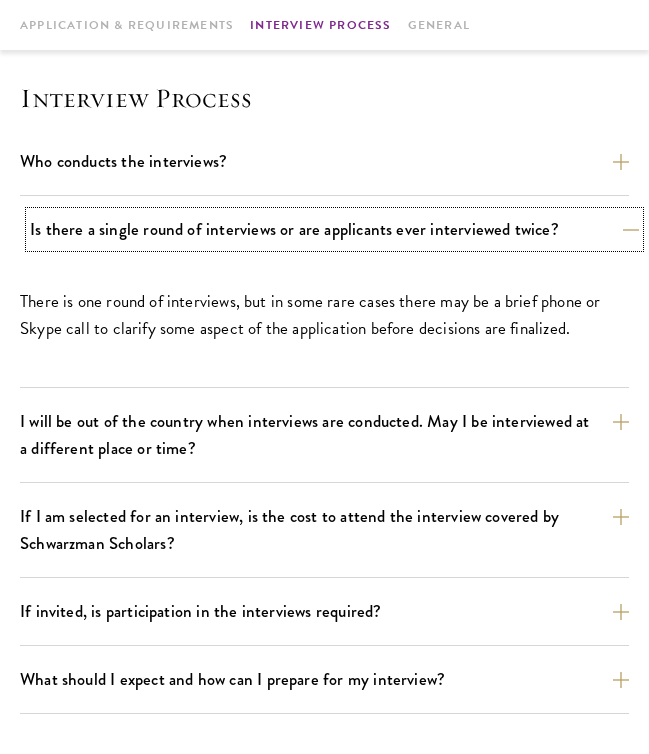 click on "Is there a single round of interviews or are applicants ever interviewed twice?" at bounding box center (334, 229) 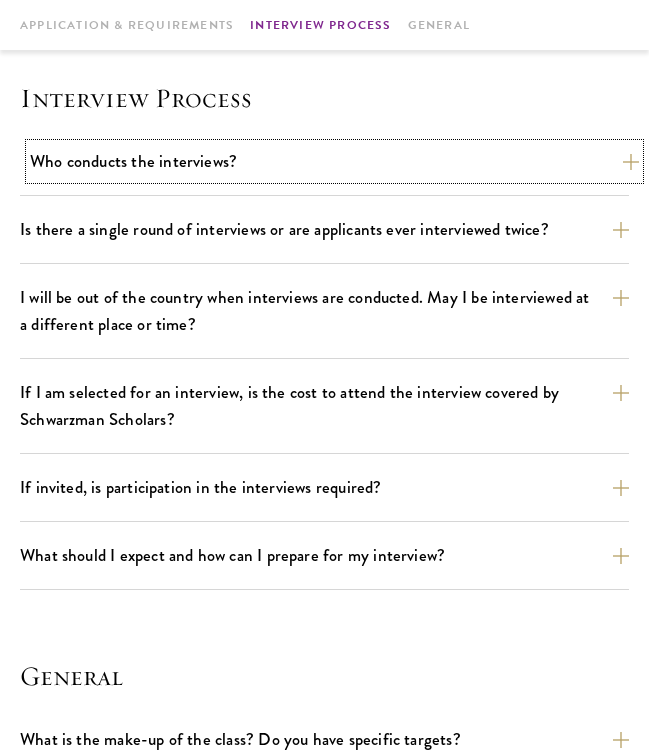 click on "Who conducts the interviews?" at bounding box center [334, 161] 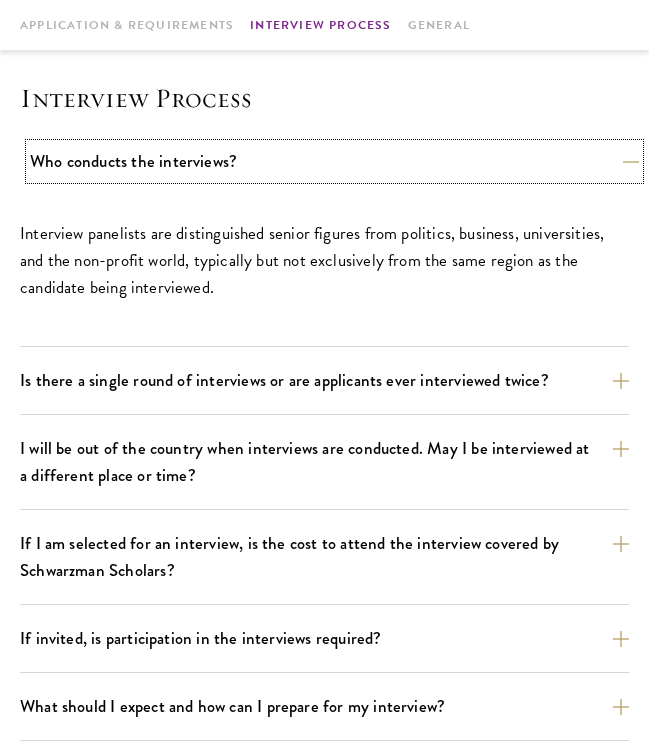 click on "Who conducts the interviews?" at bounding box center (334, 161) 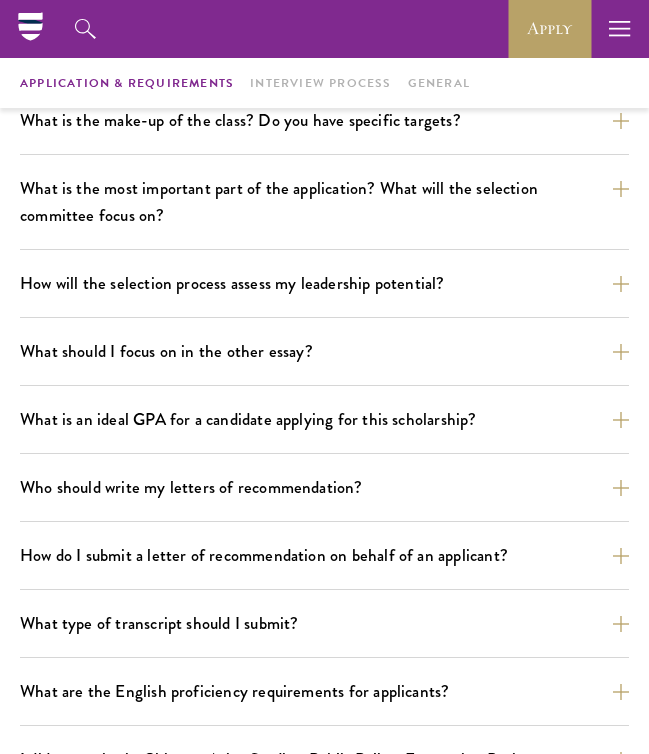 scroll, scrollTop: 0, scrollLeft: 0, axis: both 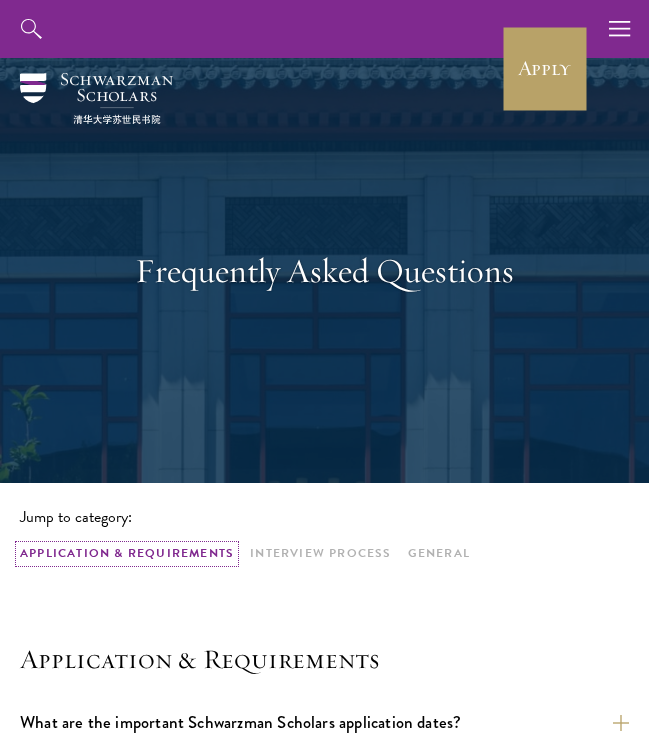 click on "Application & Requirements" at bounding box center (127, 554) 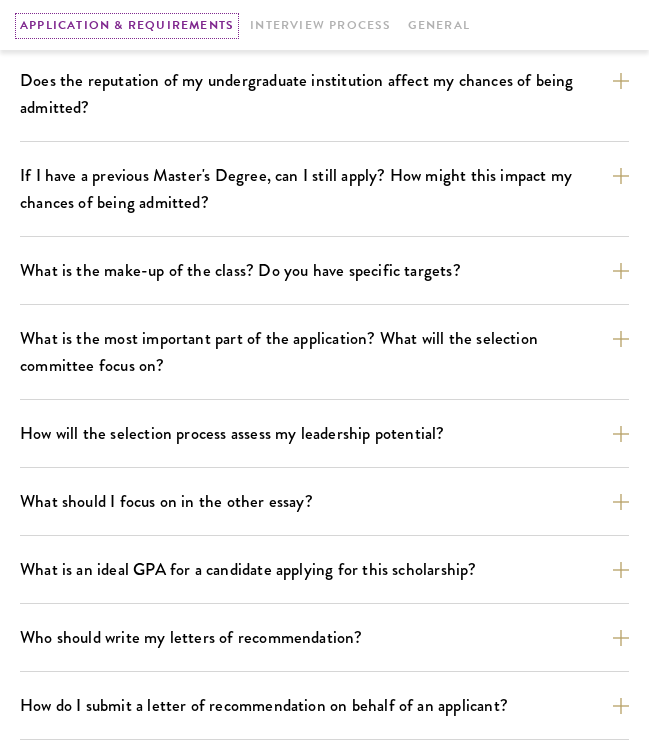 scroll, scrollTop: 874, scrollLeft: 0, axis: vertical 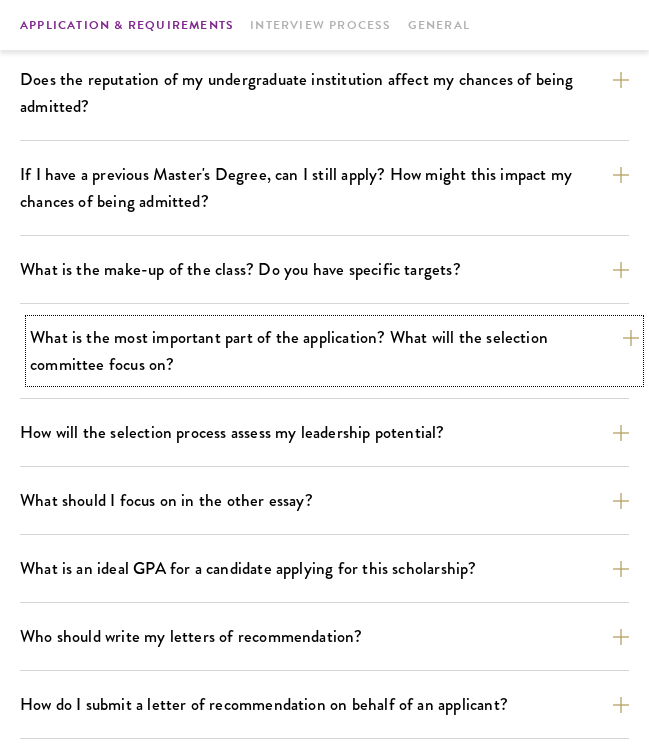 click on "What is the most important part of the application? What will the selection committee focus on?" at bounding box center [334, 351] 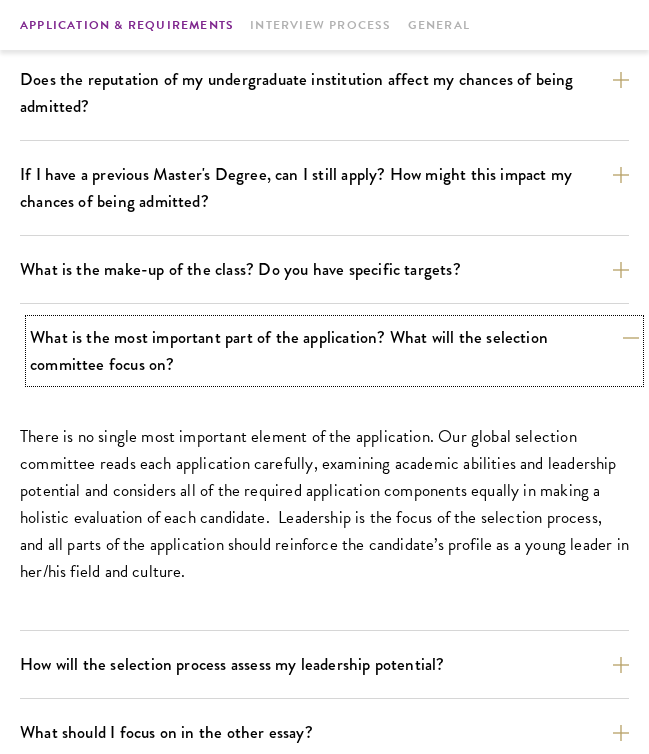 click on "What is the most important part of the application? What will the selection committee focus on?" at bounding box center [334, 351] 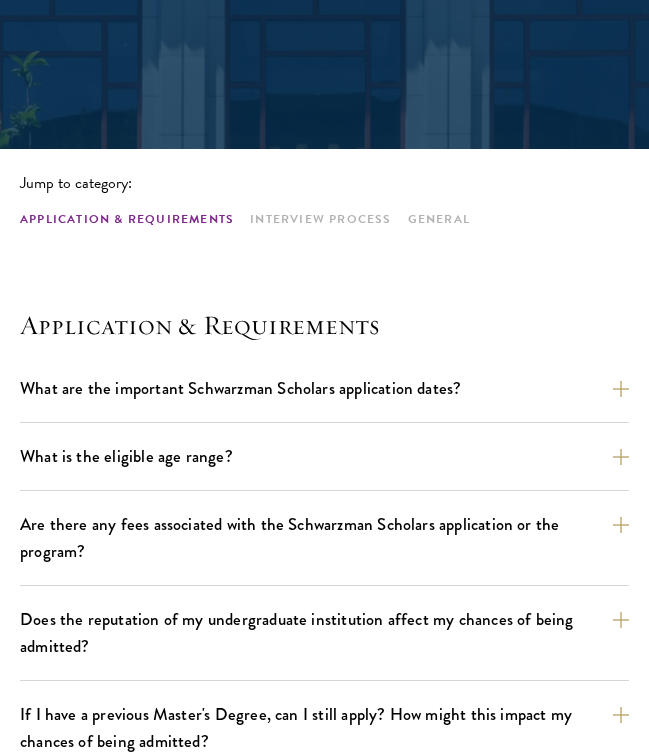 scroll, scrollTop: 0, scrollLeft: 0, axis: both 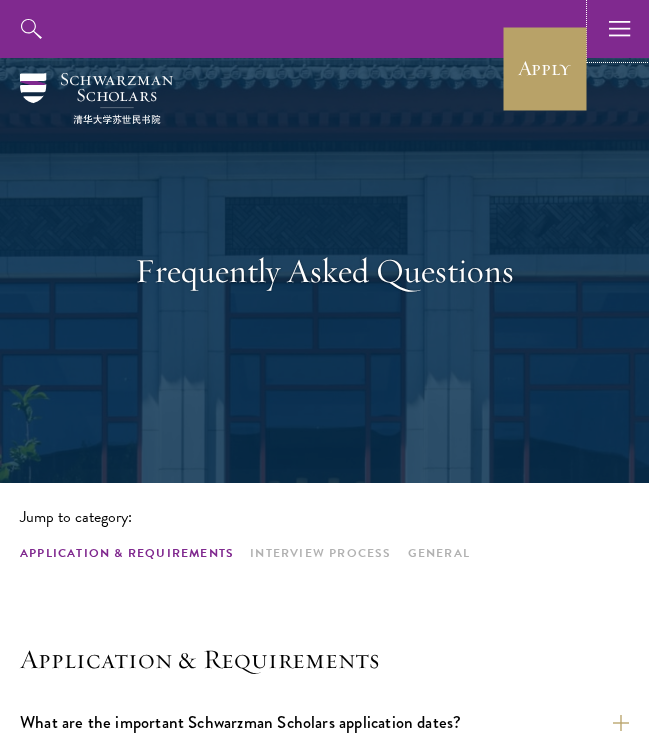 click 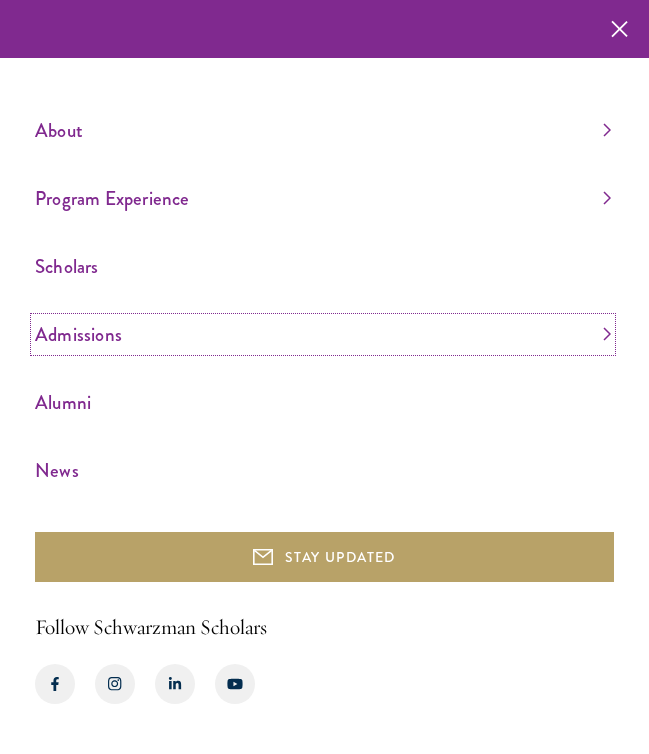 click on "Admissions" at bounding box center (323, 334) 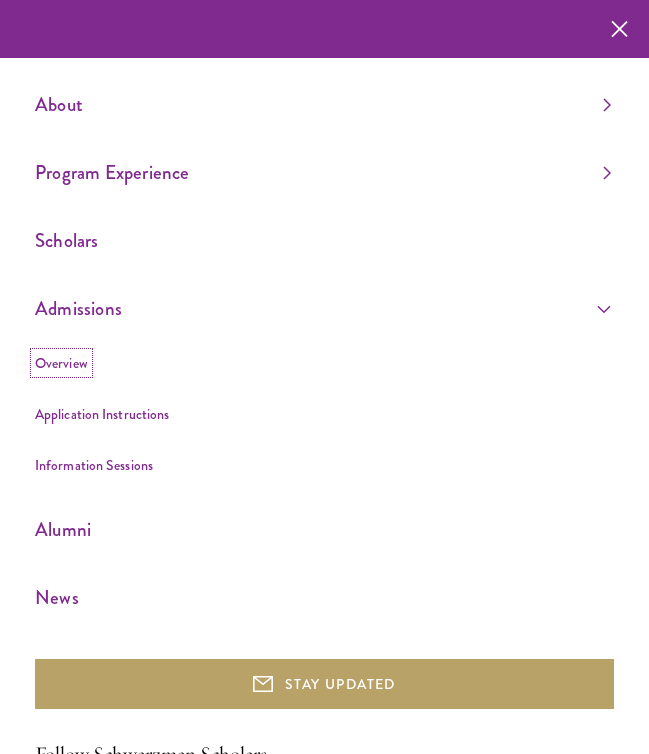 click on "Overview" at bounding box center [61, 363] 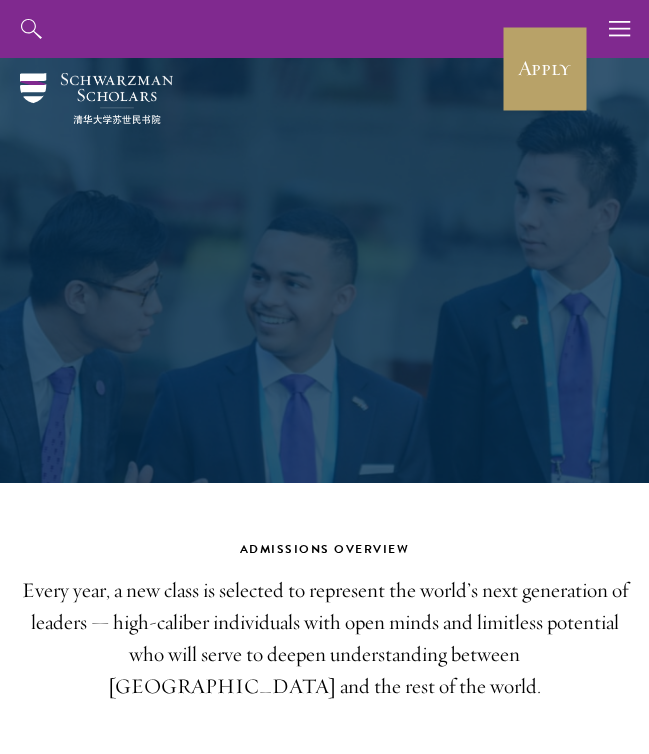 scroll, scrollTop: 0, scrollLeft: 0, axis: both 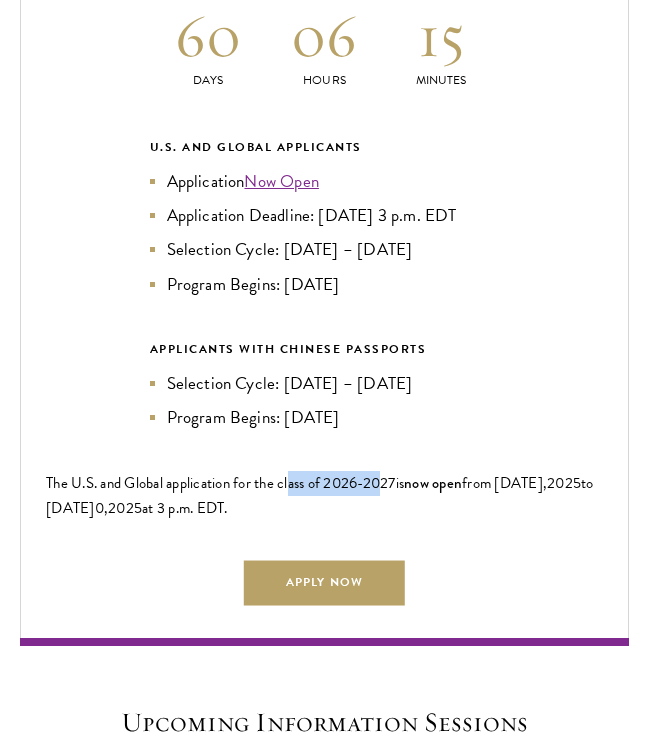 drag, startPoint x: 295, startPoint y: 509, endPoint x: 381, endPoint y: 507, distance: 86.023254 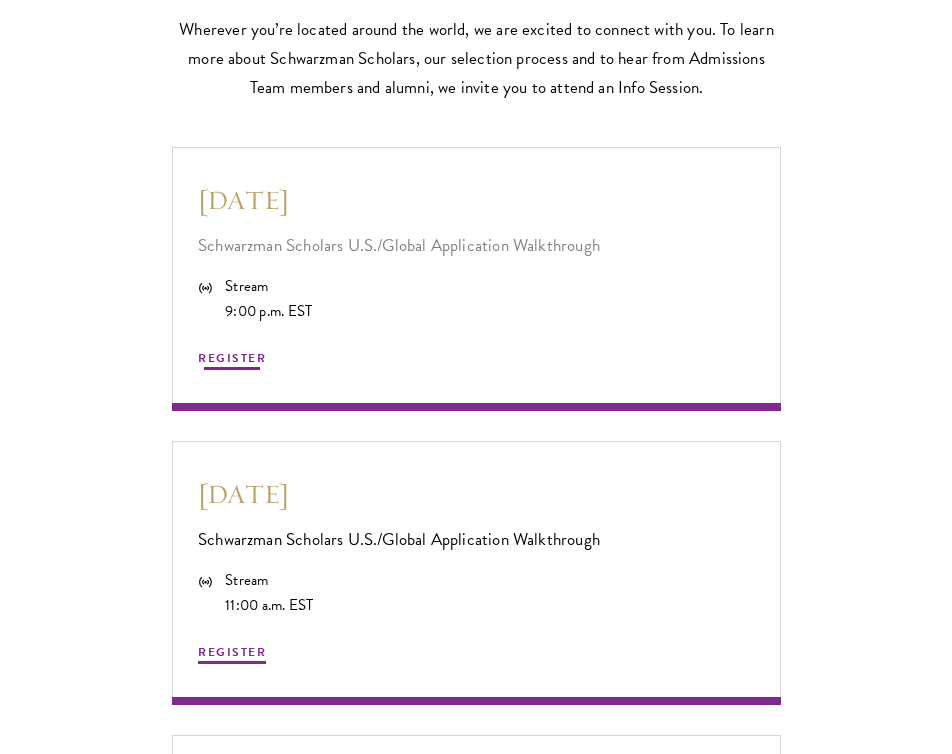 scroll, scrollTop: 3900, scrollLeft: 0, axis: vertical 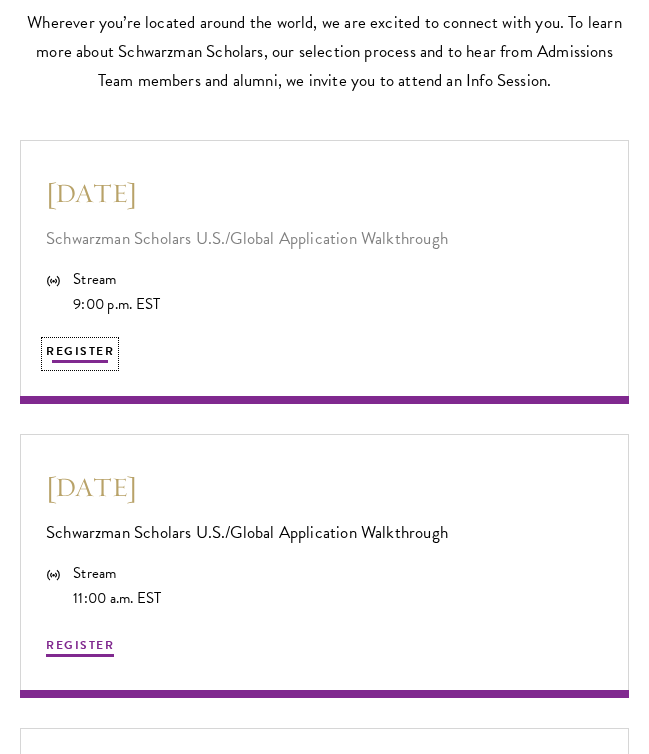 click on "REGISTER" at bounding box center [80, 351] 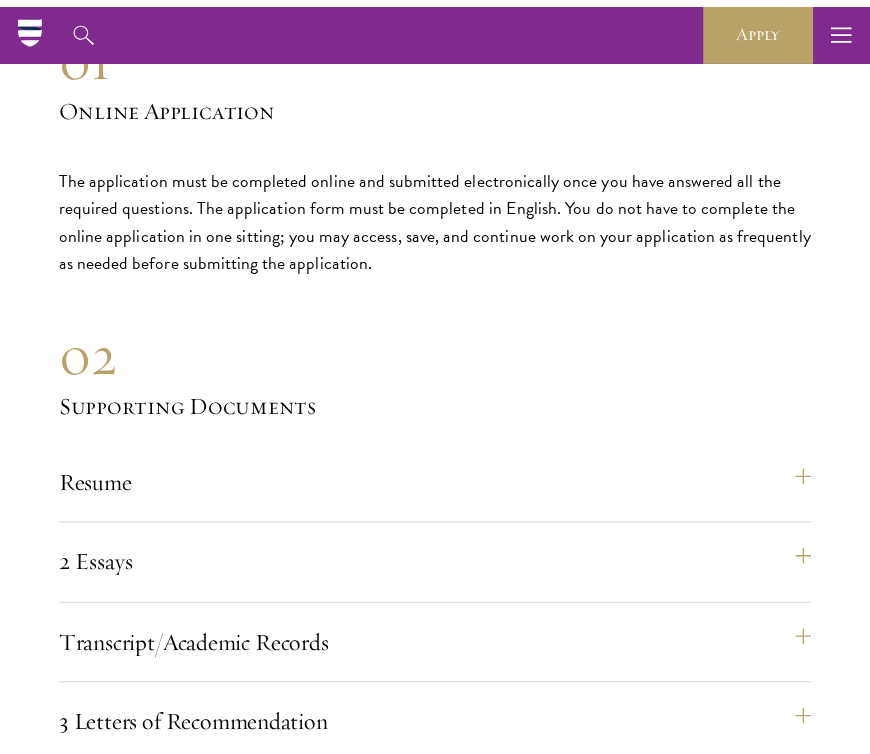 scroll, scrollTop: 6585, scrollLeft: 0, axis: vertical 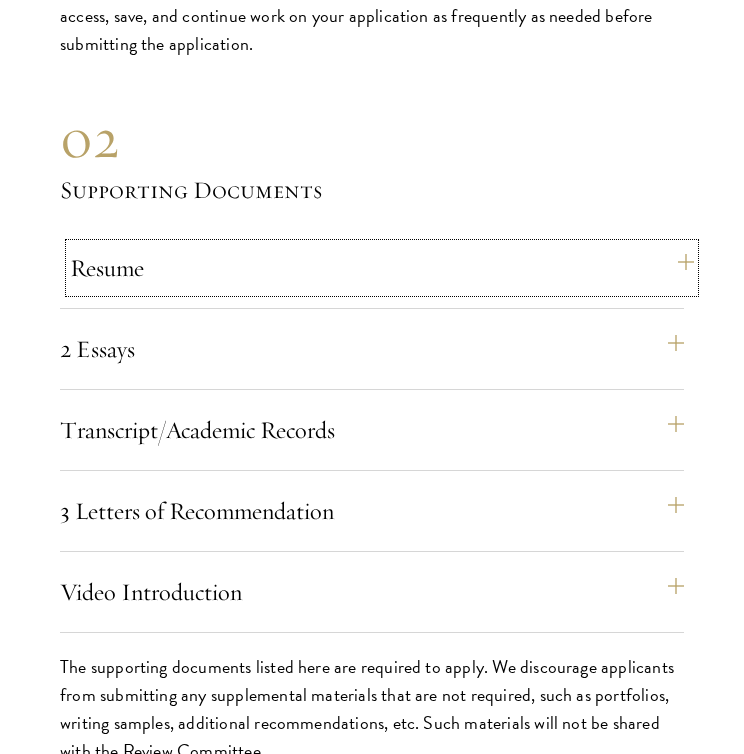 click on "Resume" at bounding box center [382, 268] 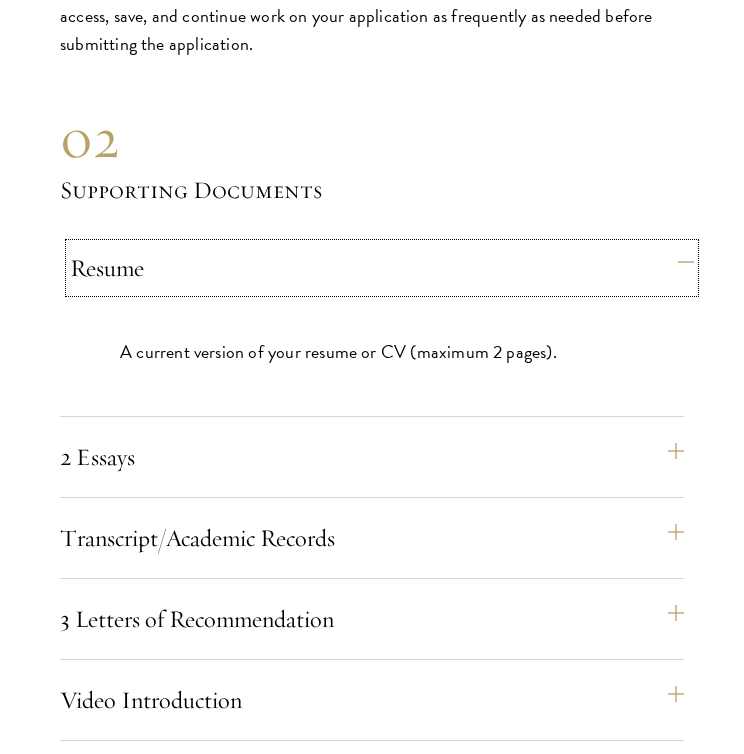 click on "Resume" at bounding box center (382, 268) 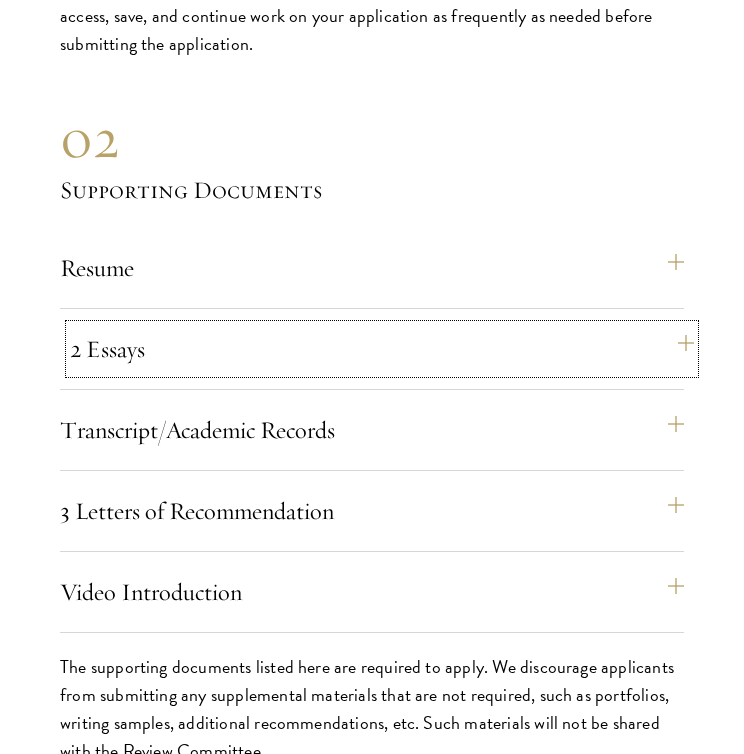 click on "2 Essays" at bounding box center [382, 349] 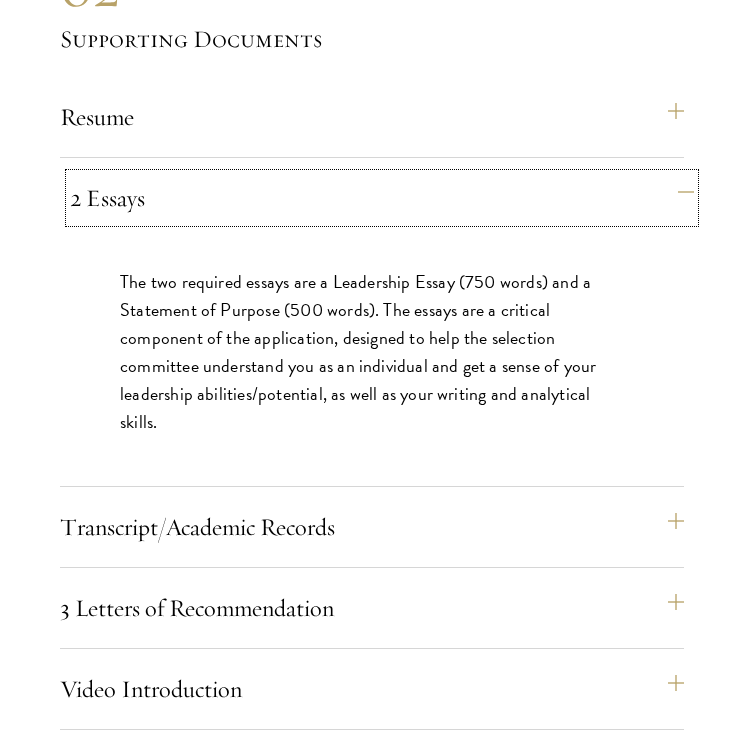scroll, scrollTop: 6927, scrollLeft: 0, axis: vertical 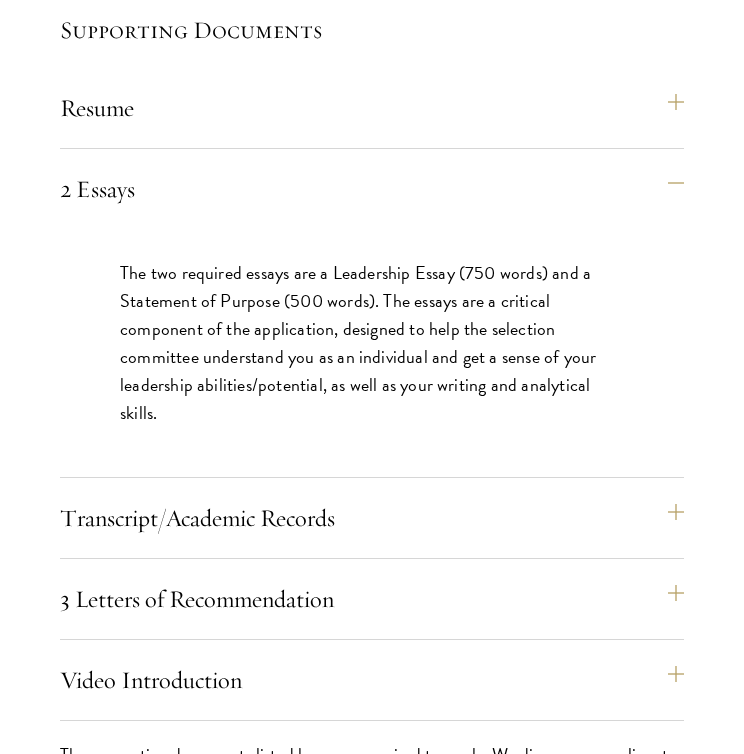 click on "The two required essays are a Leadership Essay (750 words) and a Statement of Purpose (500 words). The essays are a critical component of the application, designed to help the selection committee understand you as an individual and get a sense of your leadership abilities/potential, as well as your writing and analytical skills." at bounding box center [372, 343] 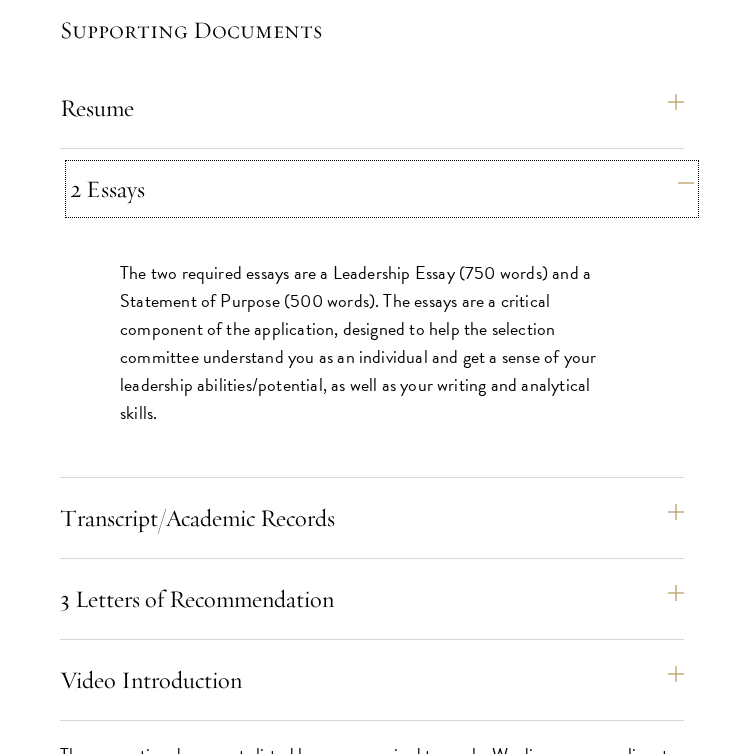 click on "2 Essays" at bounding box center [382, 189] 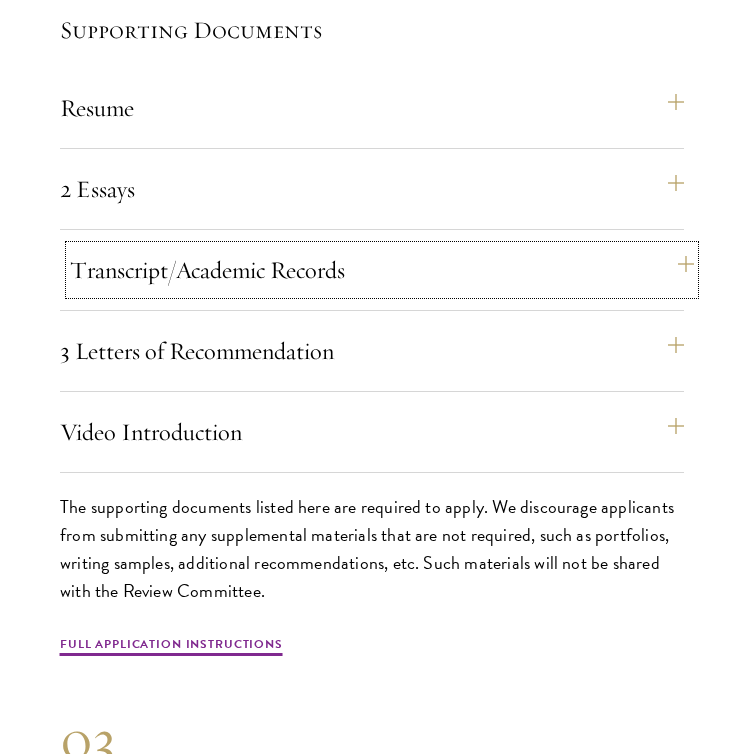 click on "Transcript/Academic Records" at bounding box center (382, 270) 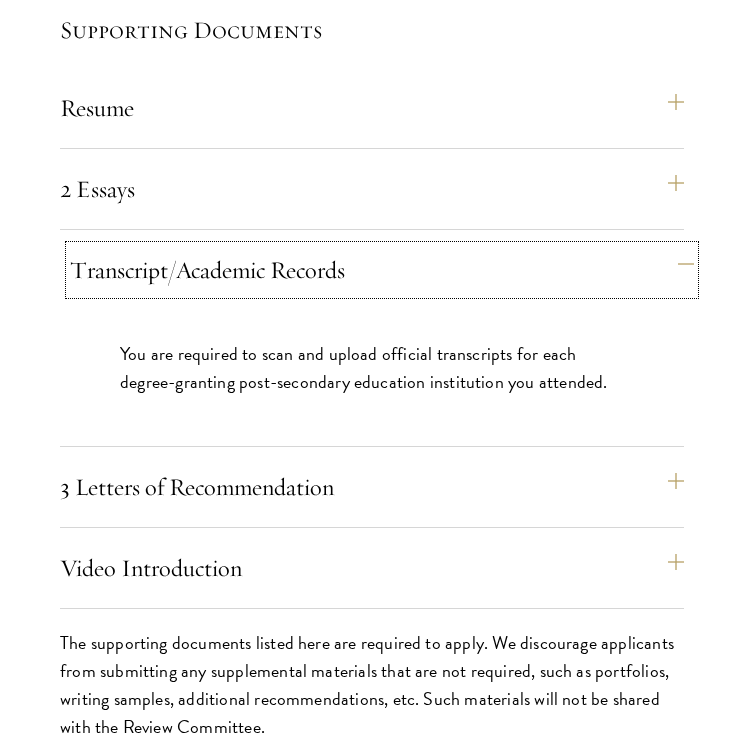 click on "Transcript/Academic Records" at bounding box center (382, 270) 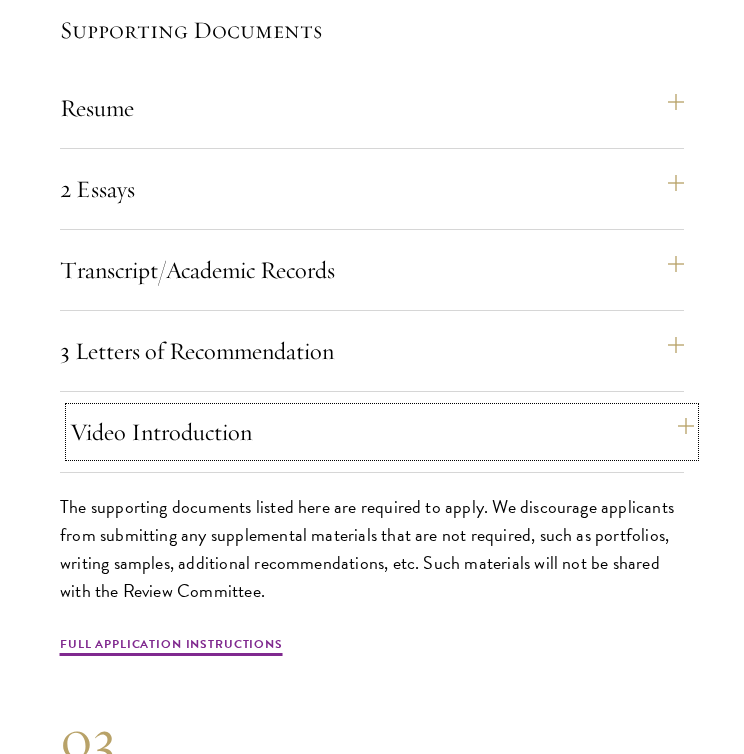 click on "Video Introduction" at bounding box center [382, 432] 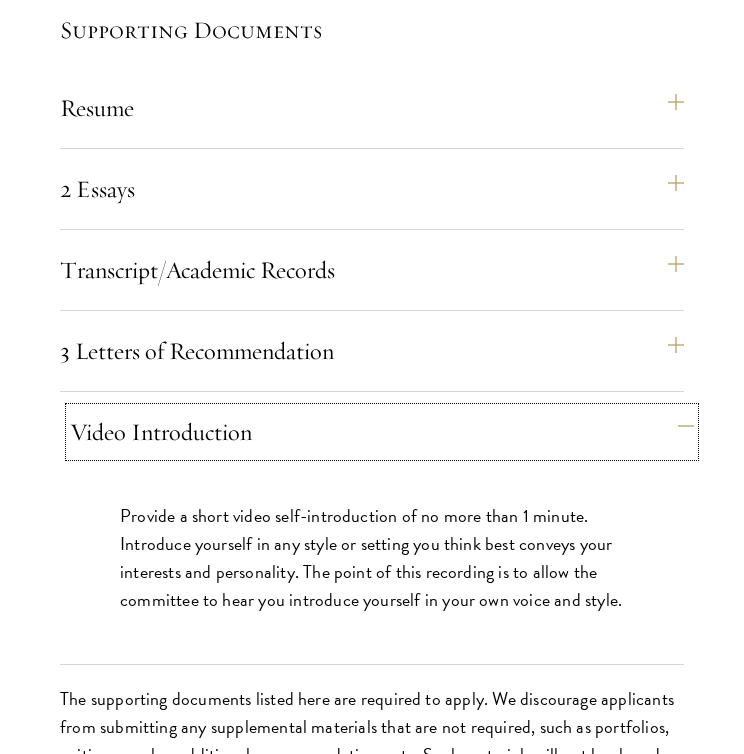 click on "Video Introduction" at bounding box center [382, 432] 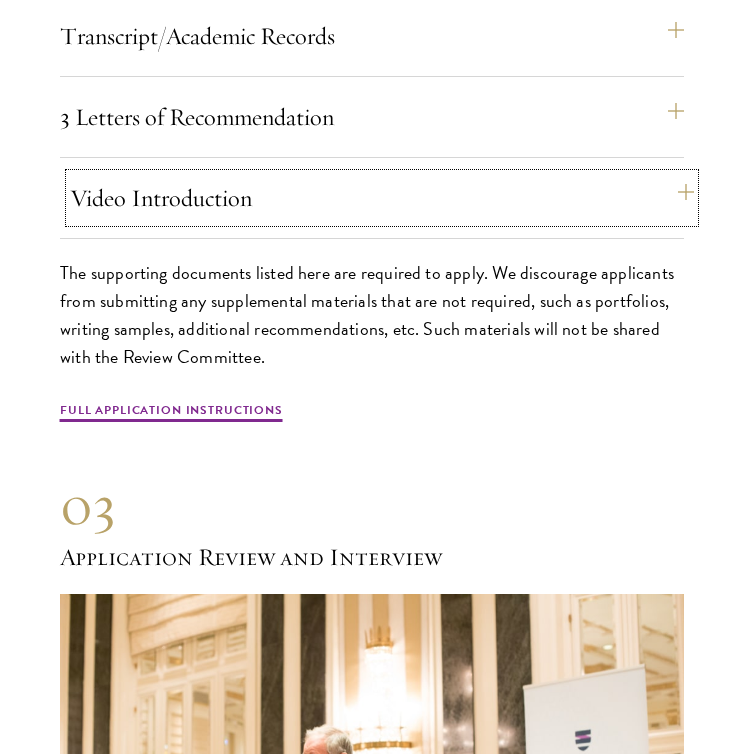 scroll, scrollTop: 7203, scrollLeft: 0, axis: vertical 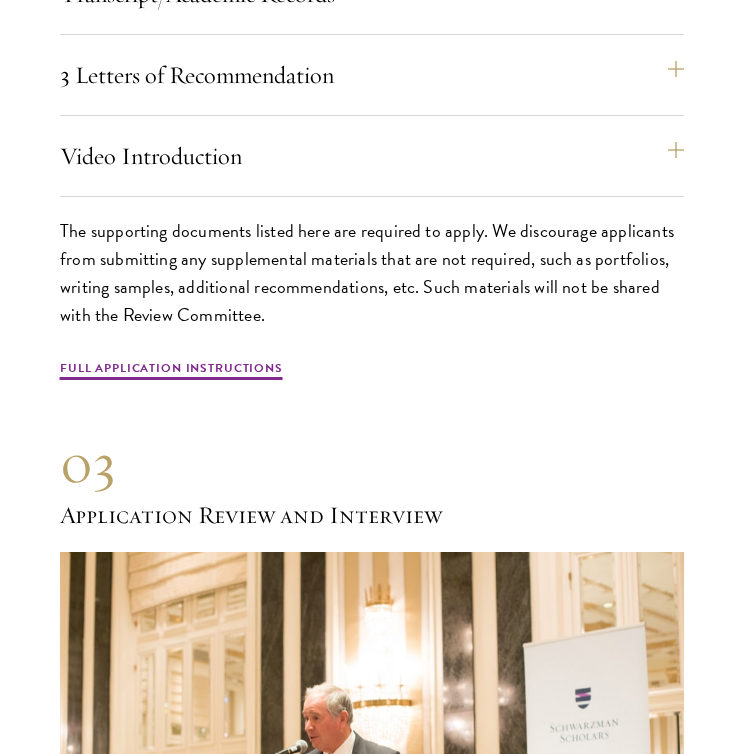 click on "The supporting documents listed here are required to apply. We discourage applicants from submitting any supplemental materials that are not required, such as portfolios, writing samples, additional recommendations, etc. Such materials will not be shared with the Review Committee." at bounding box center (372, 273) 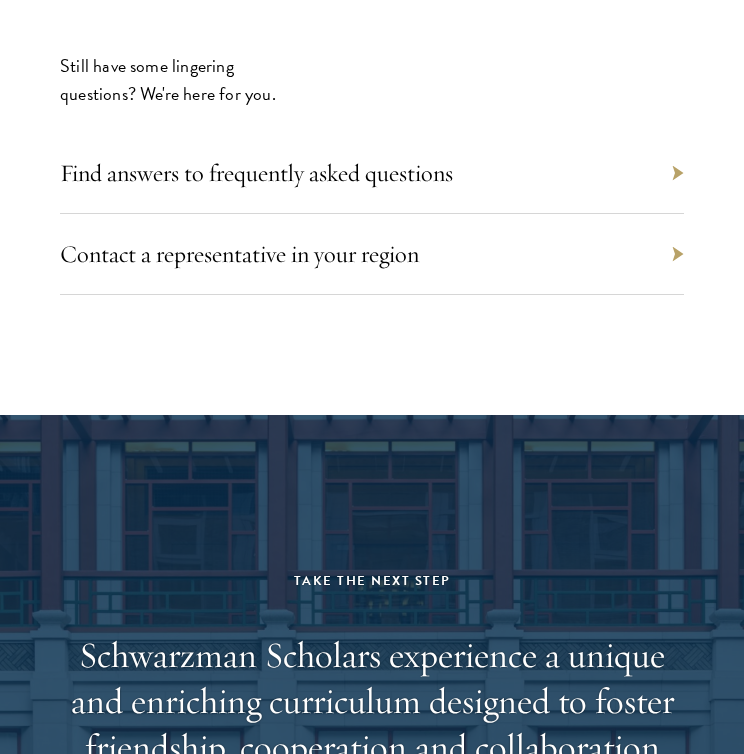 scroll, scrollTop: 10484, scrollLeft: 0, axis: vertical 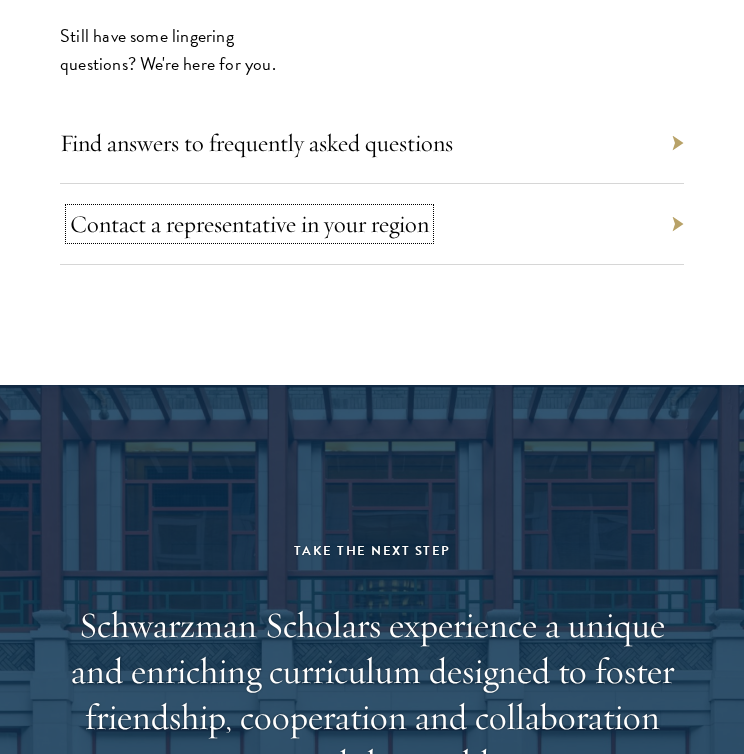 click on "Contact a representative in your region" at bounding box center (249, 224) 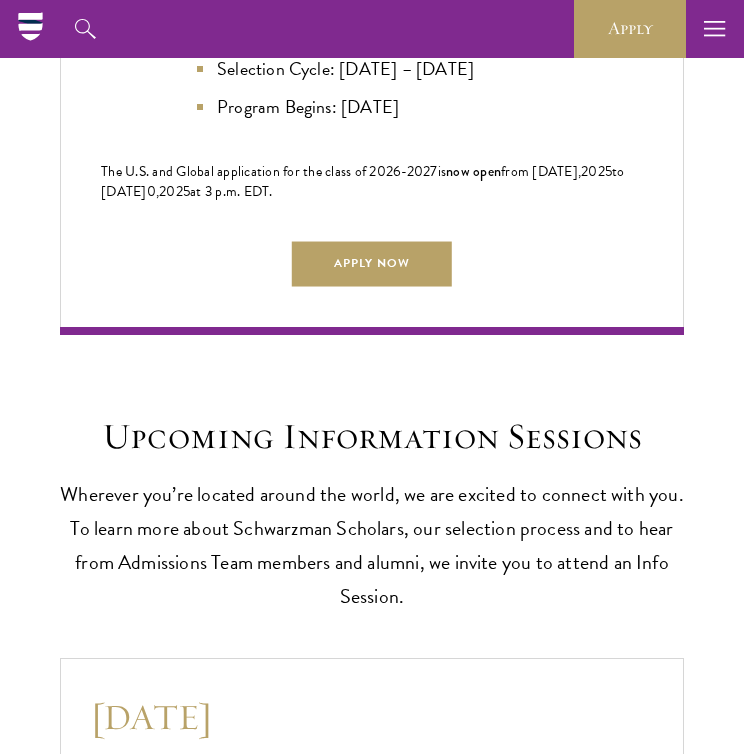 click at bounding box center (715, 29) 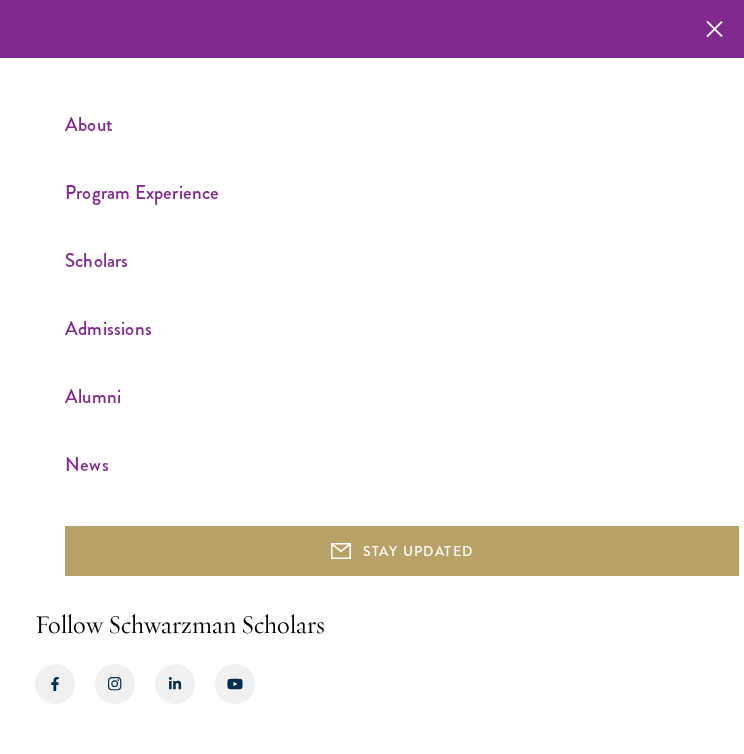 scroll, scrollTop: 4275, scrollLeft: 0, axis: vertical 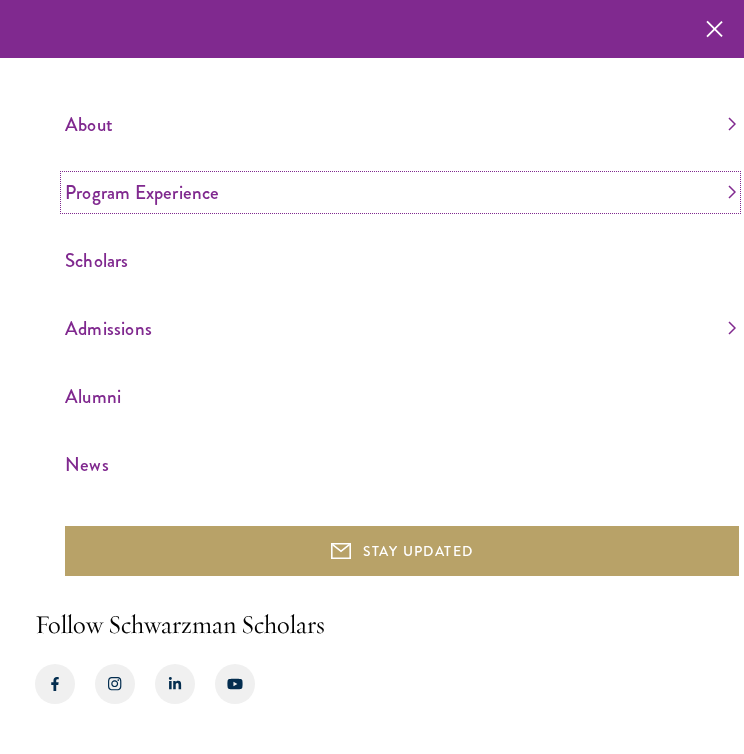 click on "Program Experience" at bounding box center (400, 192) 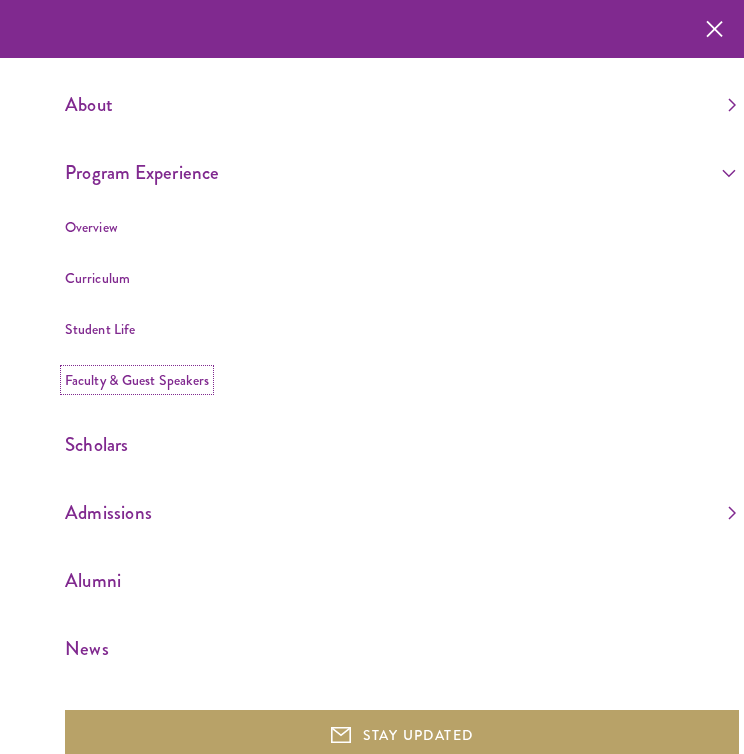 click on "Faculty & Guest Speakers" at bounding box center (137, 380) 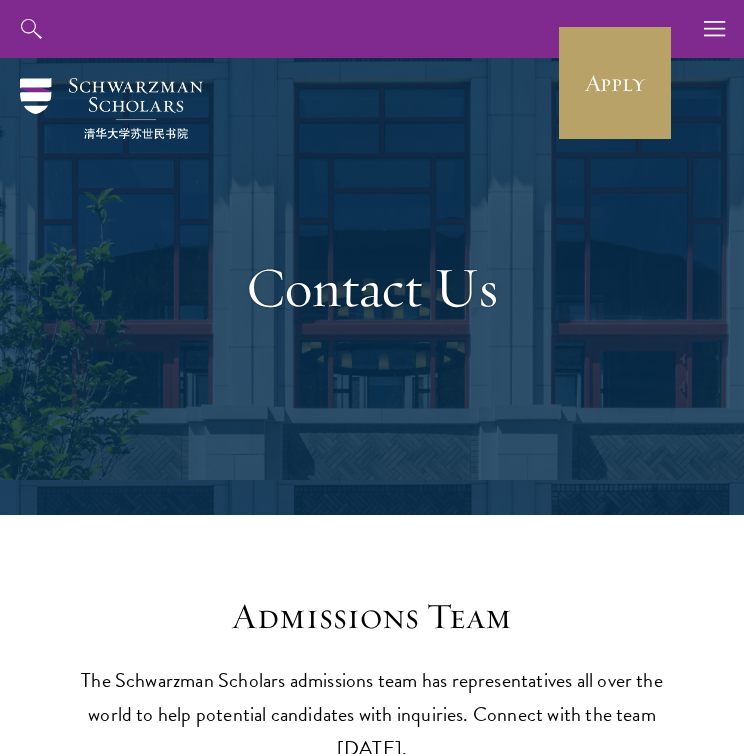 scroll, scrollTop: 0, scrollLeft: 0, axis: both 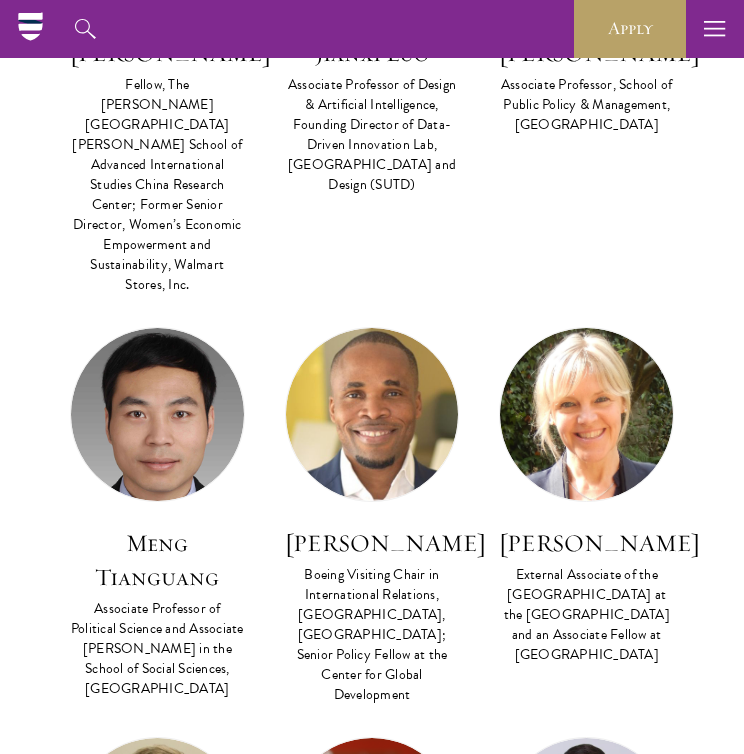 click on "Faculty
Co Faculty Asian Regional Security 			 FACULTY BIO
Amitav Acharya
Distinguished Professor and the UNESCO Chair in Transnational Challenges and Governance, School of International Service, American University
Co-Instructor Institutional and Social Transformation in Contemporary China 			 FACULTY BIO
Yuen Yuen Ang
Alfred Chandler Chair of Political Economy, Johns Hopkins University
Lead Faculty Global Philanthropy: Rights and Equity 			 FACULTY BIO
Melissa Berman
Founding President and CEO of Rockefeller Philanthropy Advisors, Inc
Lead Faculty Cybersecurity And Global Affairs 			 FACULTY BIO
Madeline Carr" at bounding box center [372, 667] 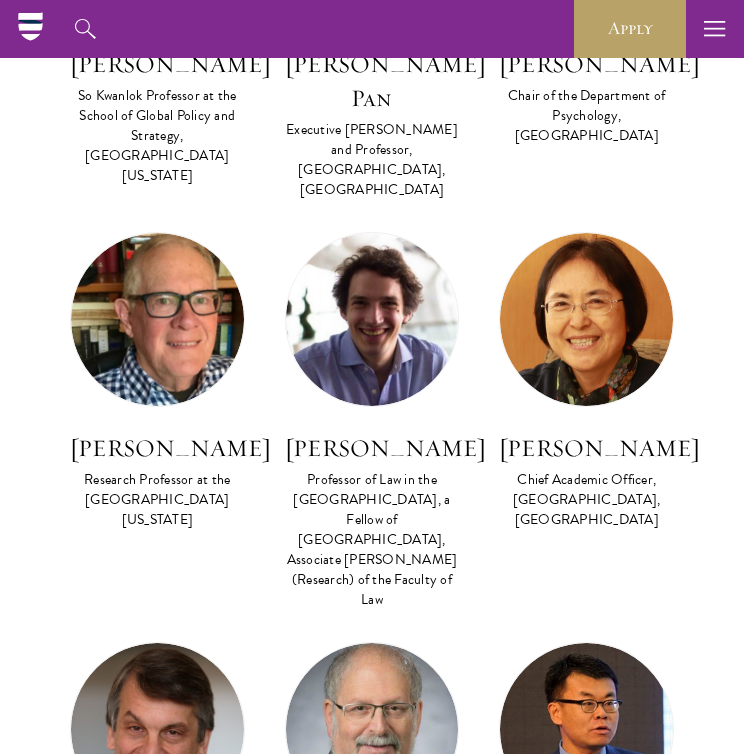 scroll, scrollTop: 5199, scrollLeft: 0, axis: vertical 